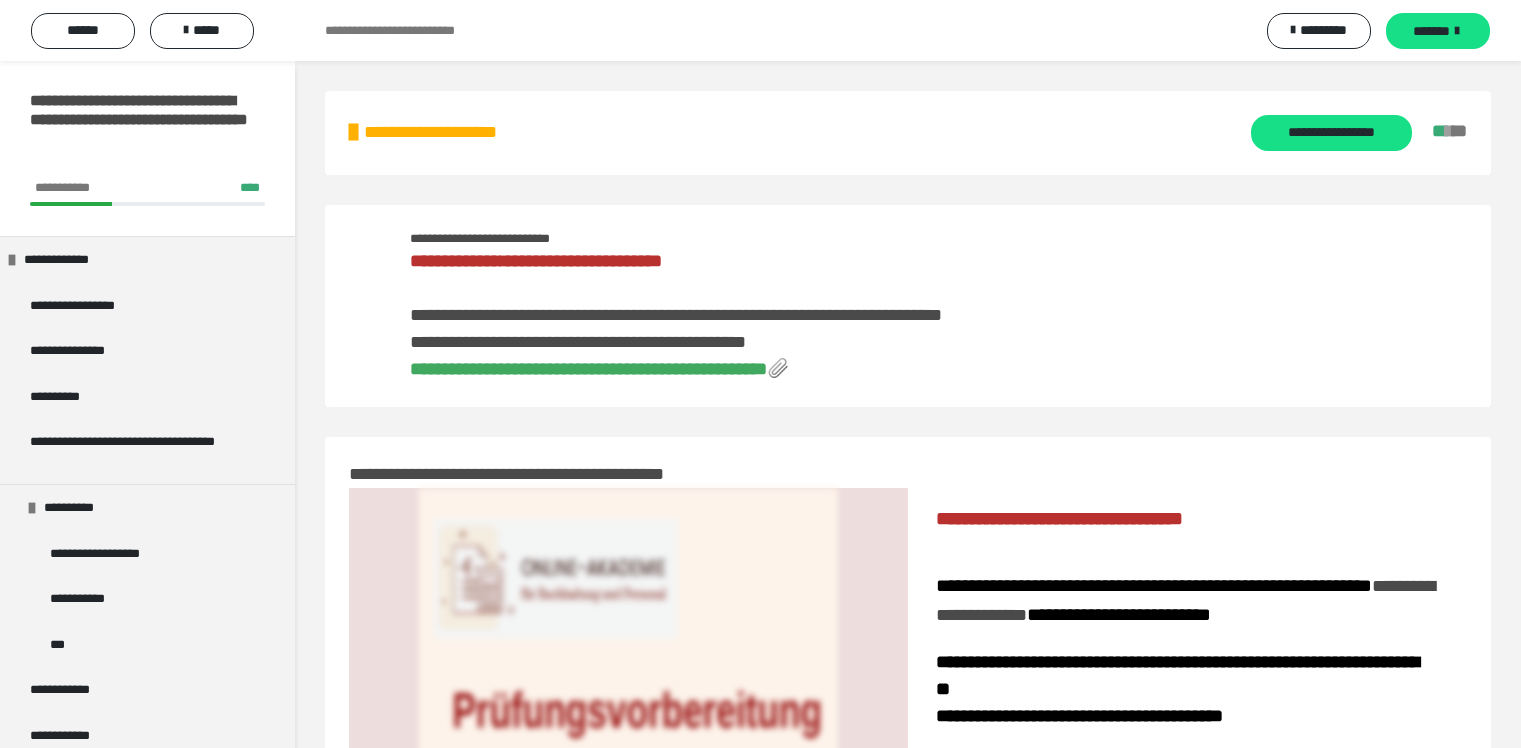 scroll, scrollTop: 0, scrollLeft: 0, axis: both 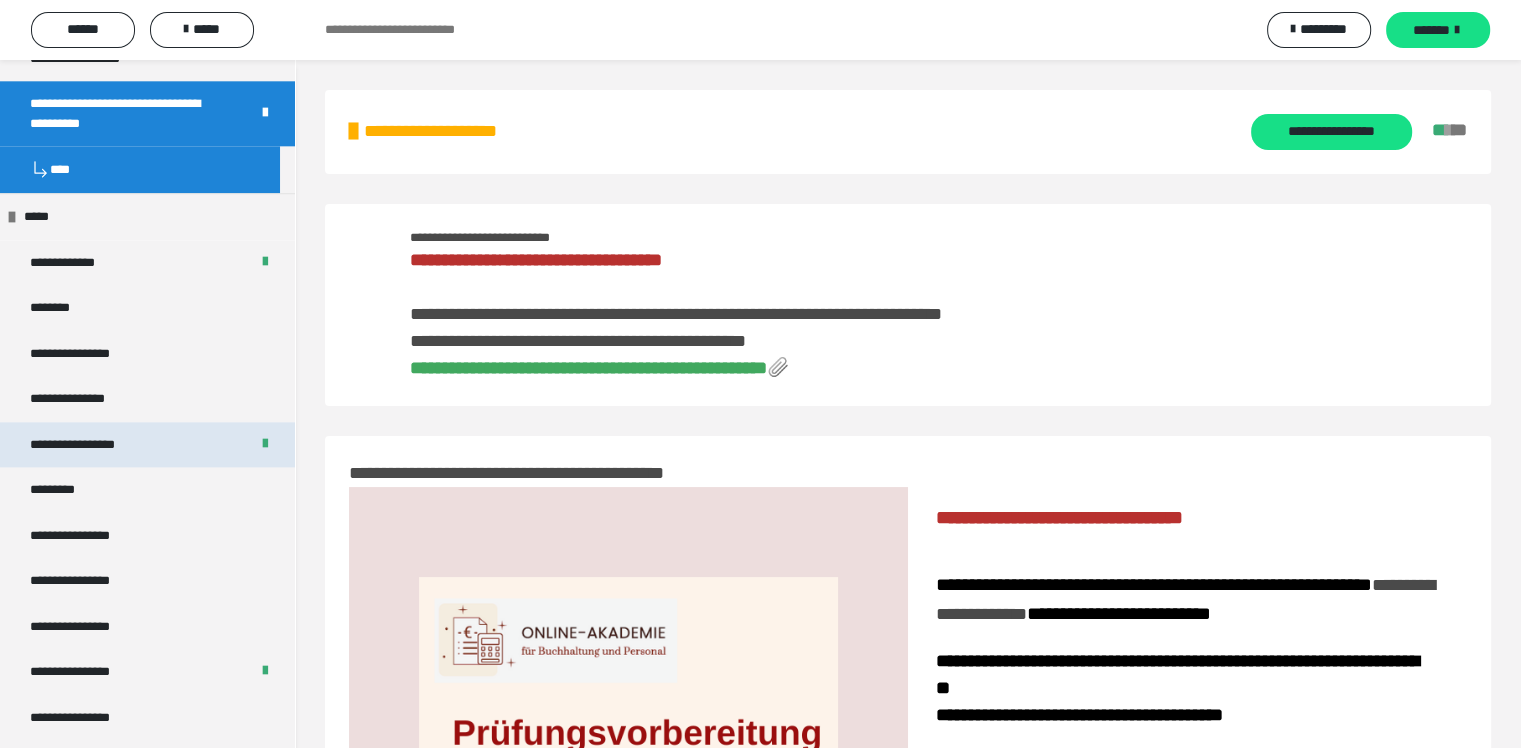 click on "**********" at bounding box center [93, 445] 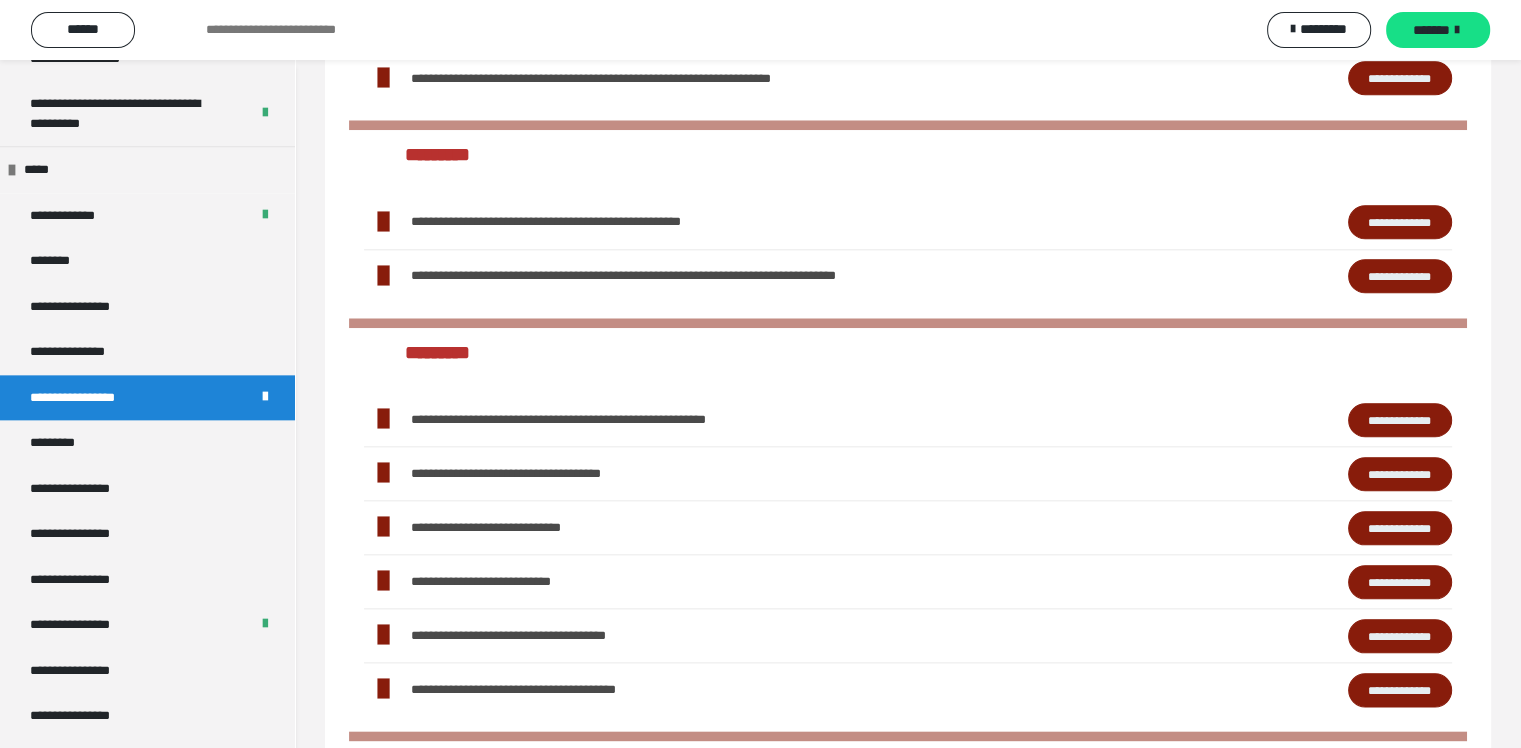 scroll, scrollTop: 2200, scrollLeft: 0, axis: vertical 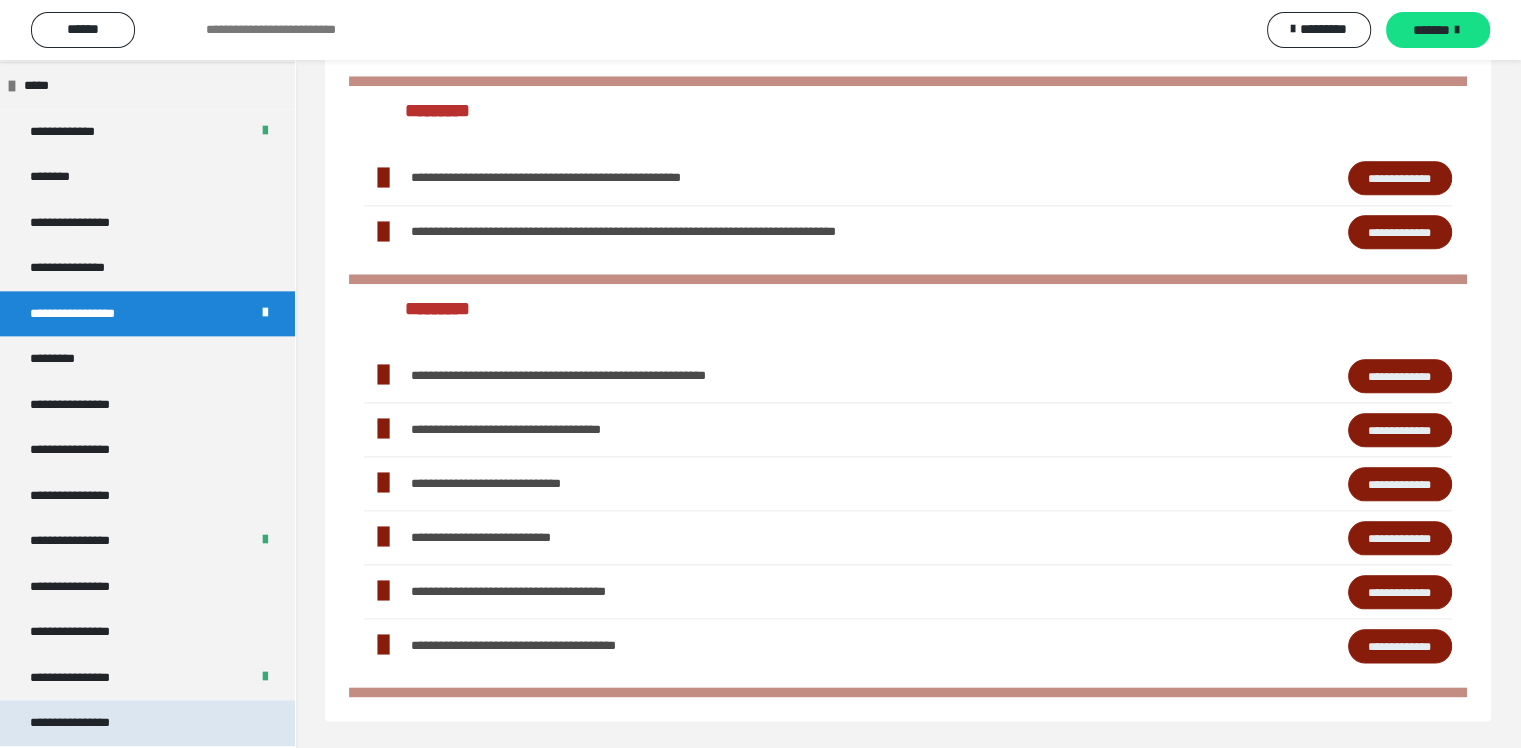 click on "**********" at bounding box center [87, 723] 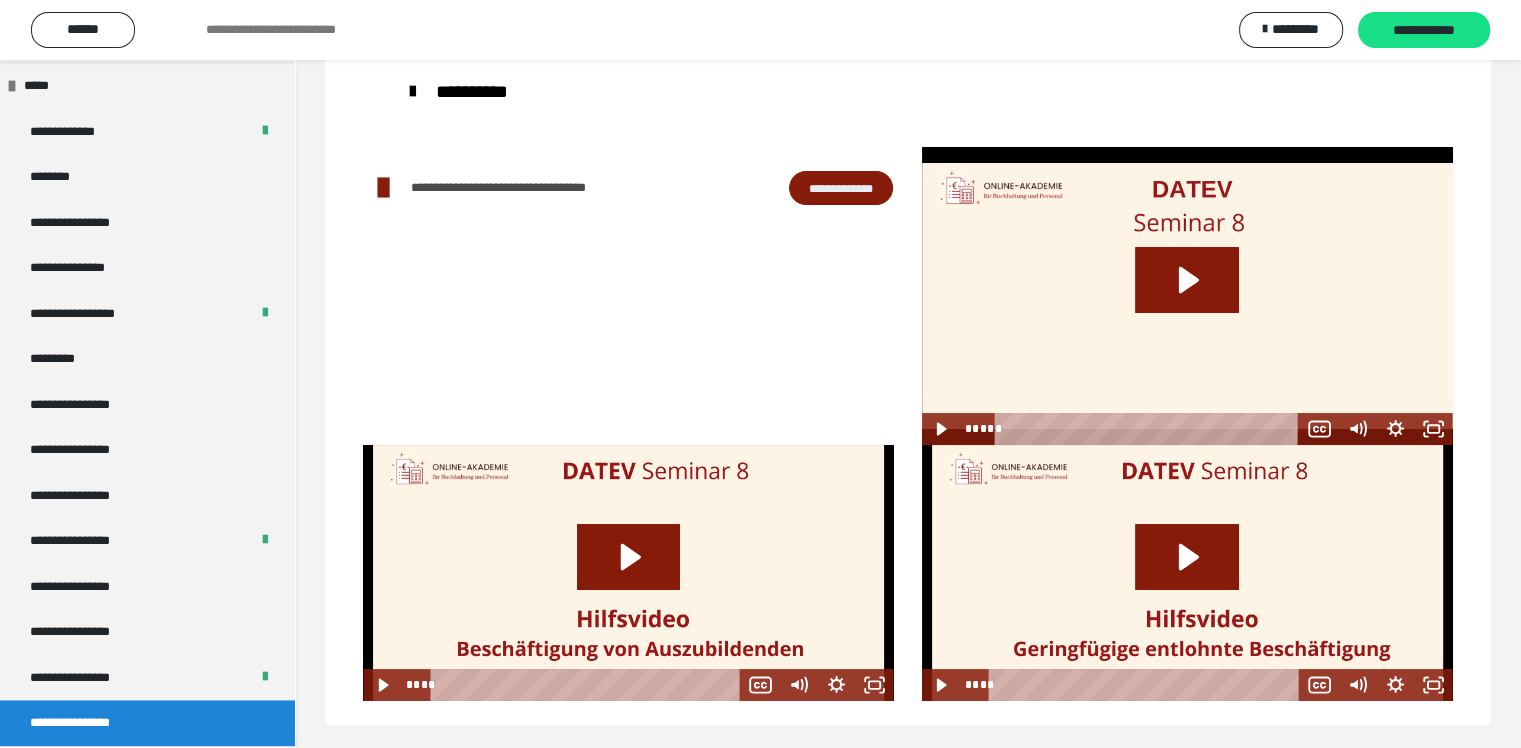 scroll, scrollTop: 86, scrollLeft: 0, axis: vertical 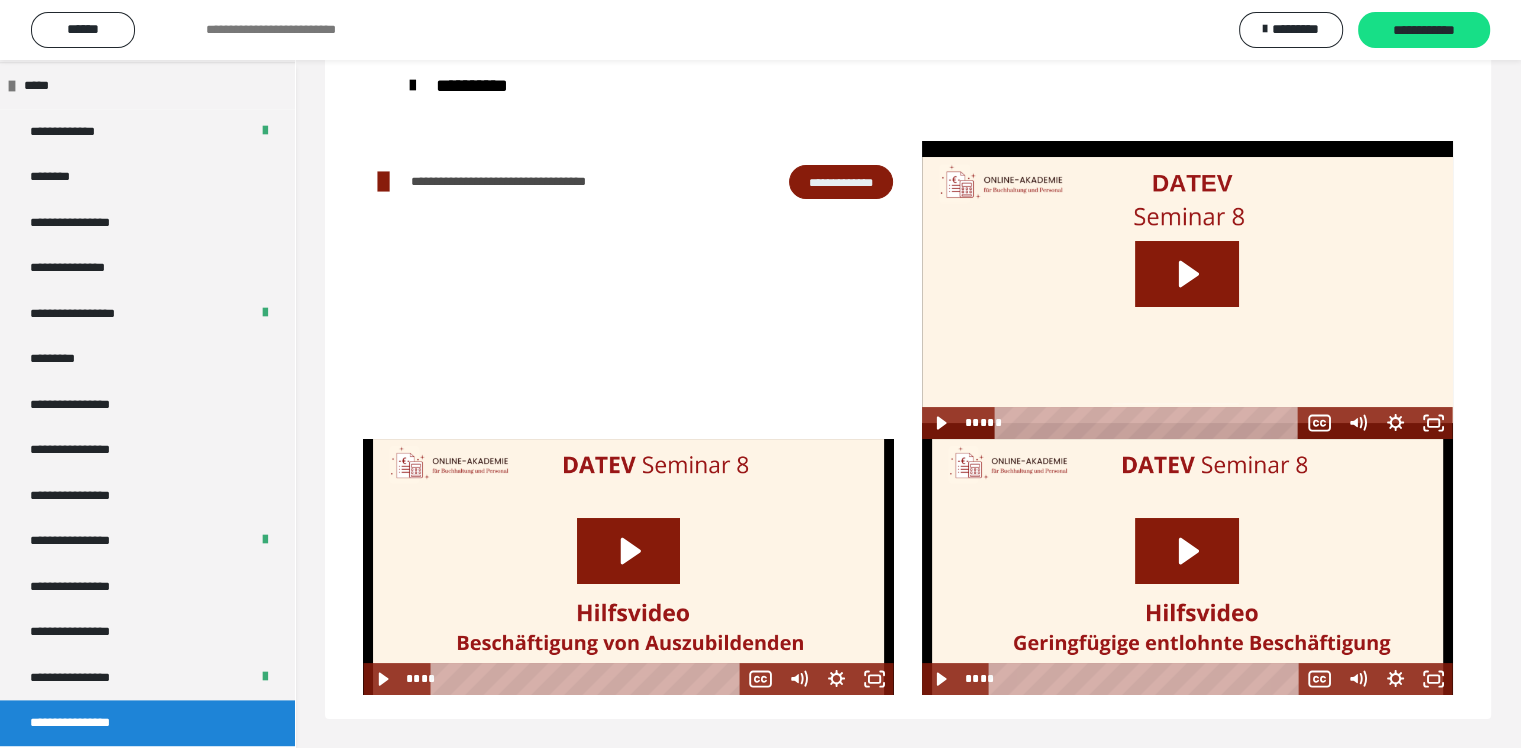click on "**********" at bounding box center [841, 182] 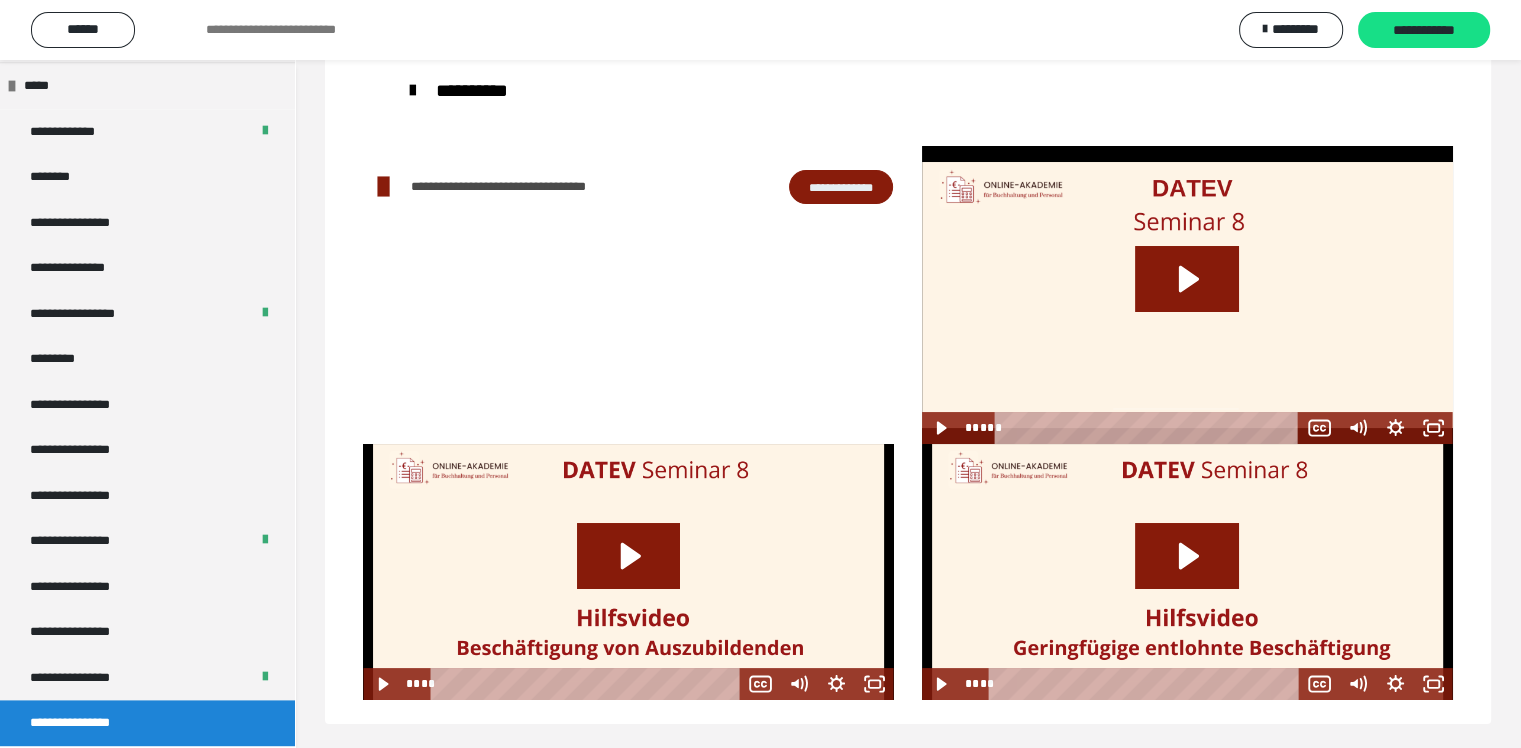 scroll, scrollTop: 86, scrollLeft: 0, axis: vertical 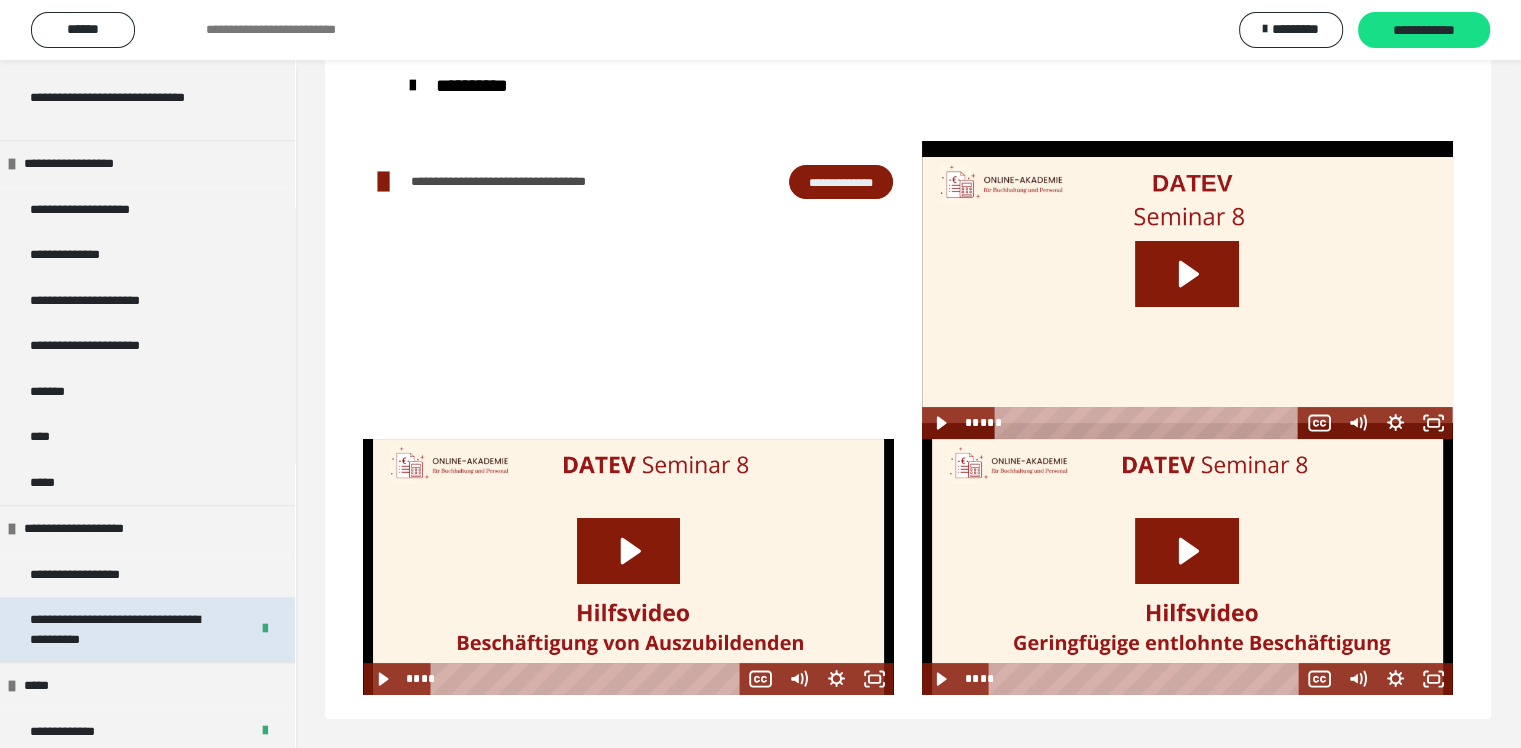 click on "**********" at bounding box center (124, 629) 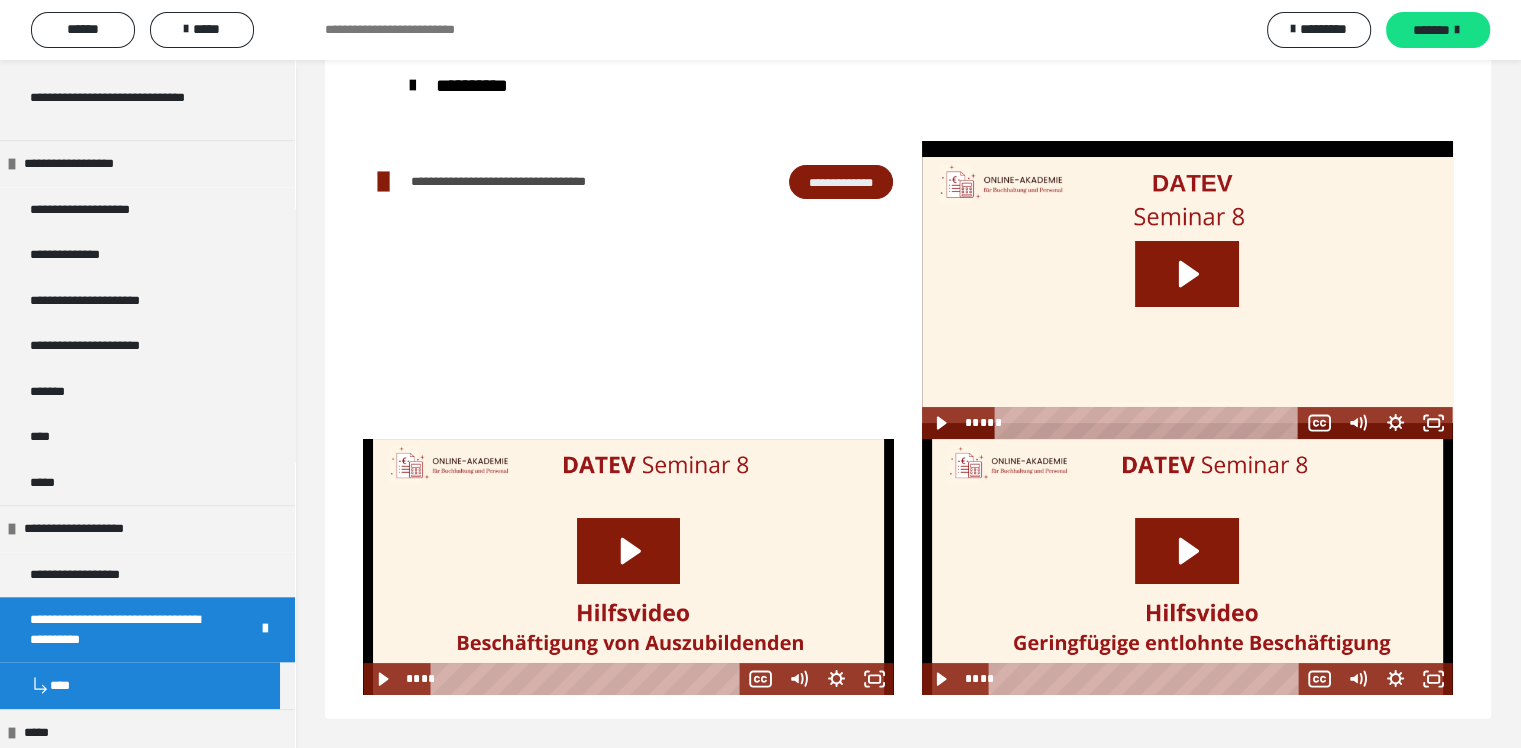 scroll, scrollTop: 432, scrollLeft: 0, axis: vertical 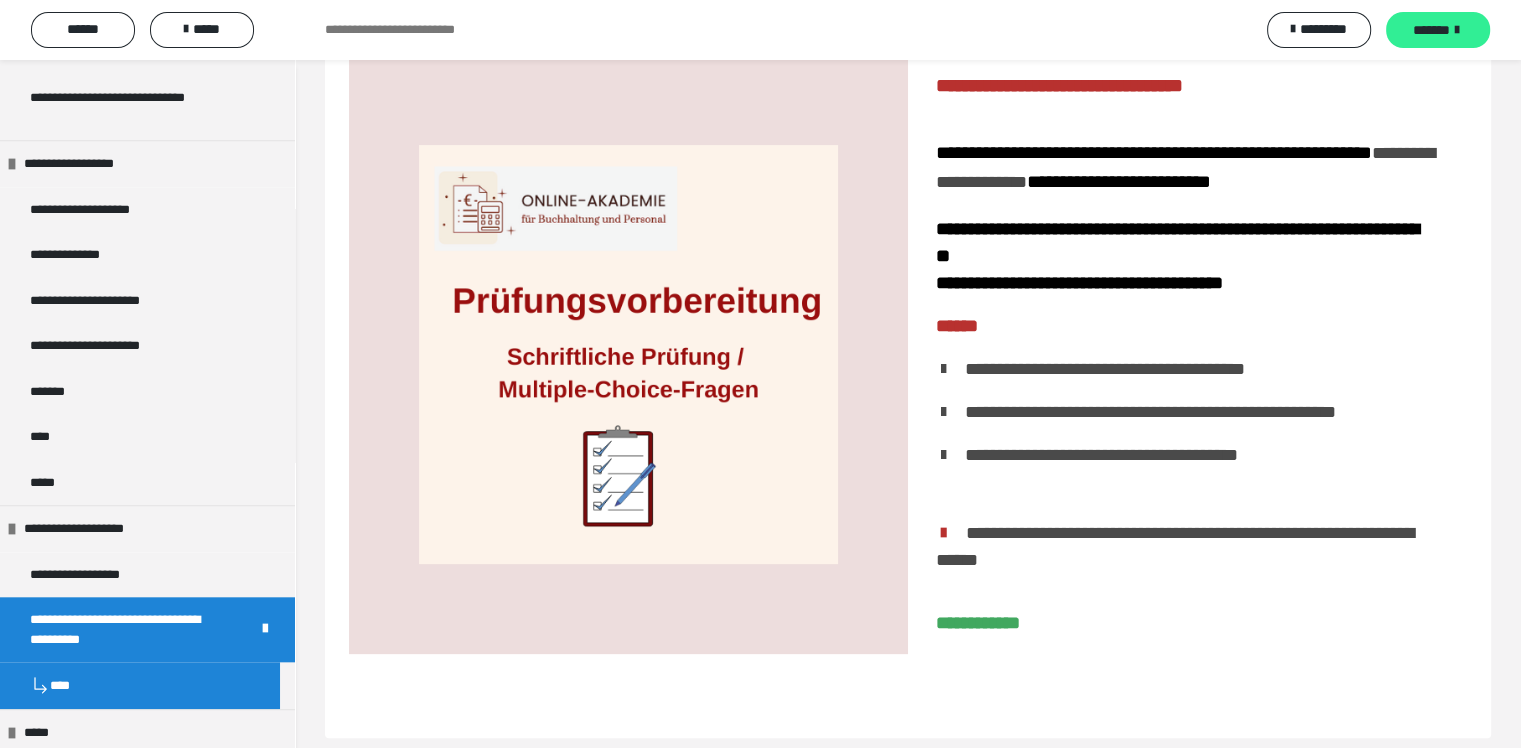 click on "*******" at bounding box center [1431, 30] 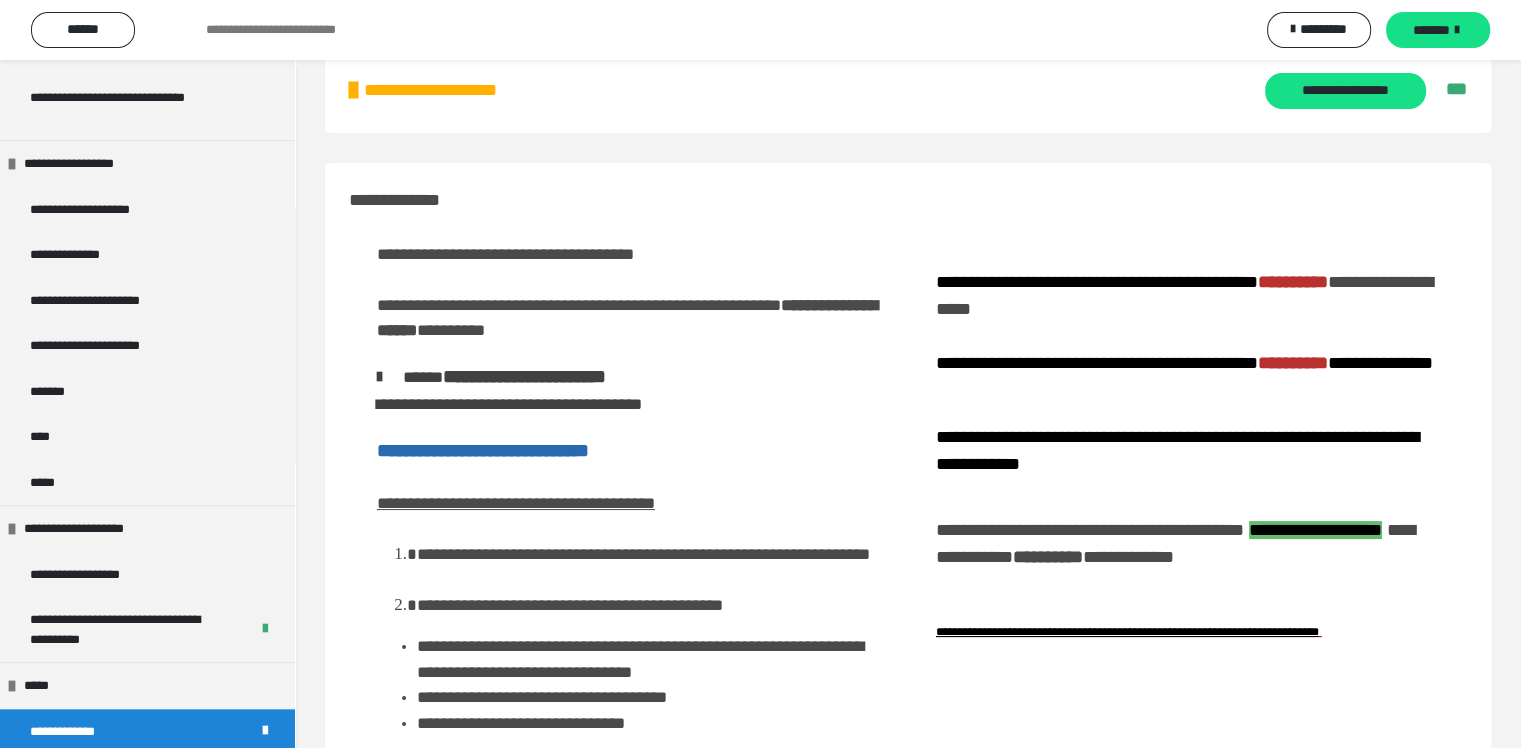 scroll, scrollTop: 0, scrollLeft: 0, axis: both 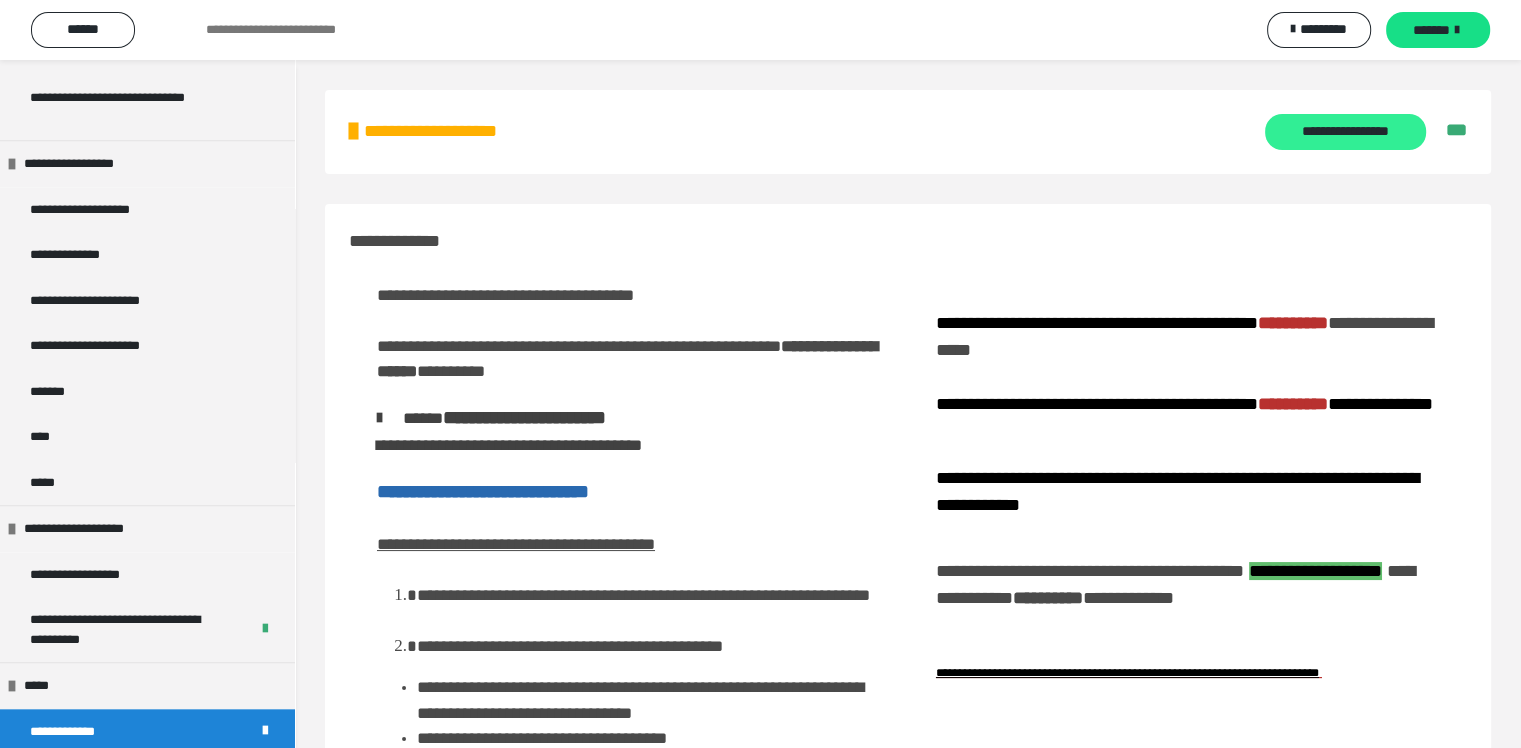 click on "**********" at bounding box center (1345, 132) 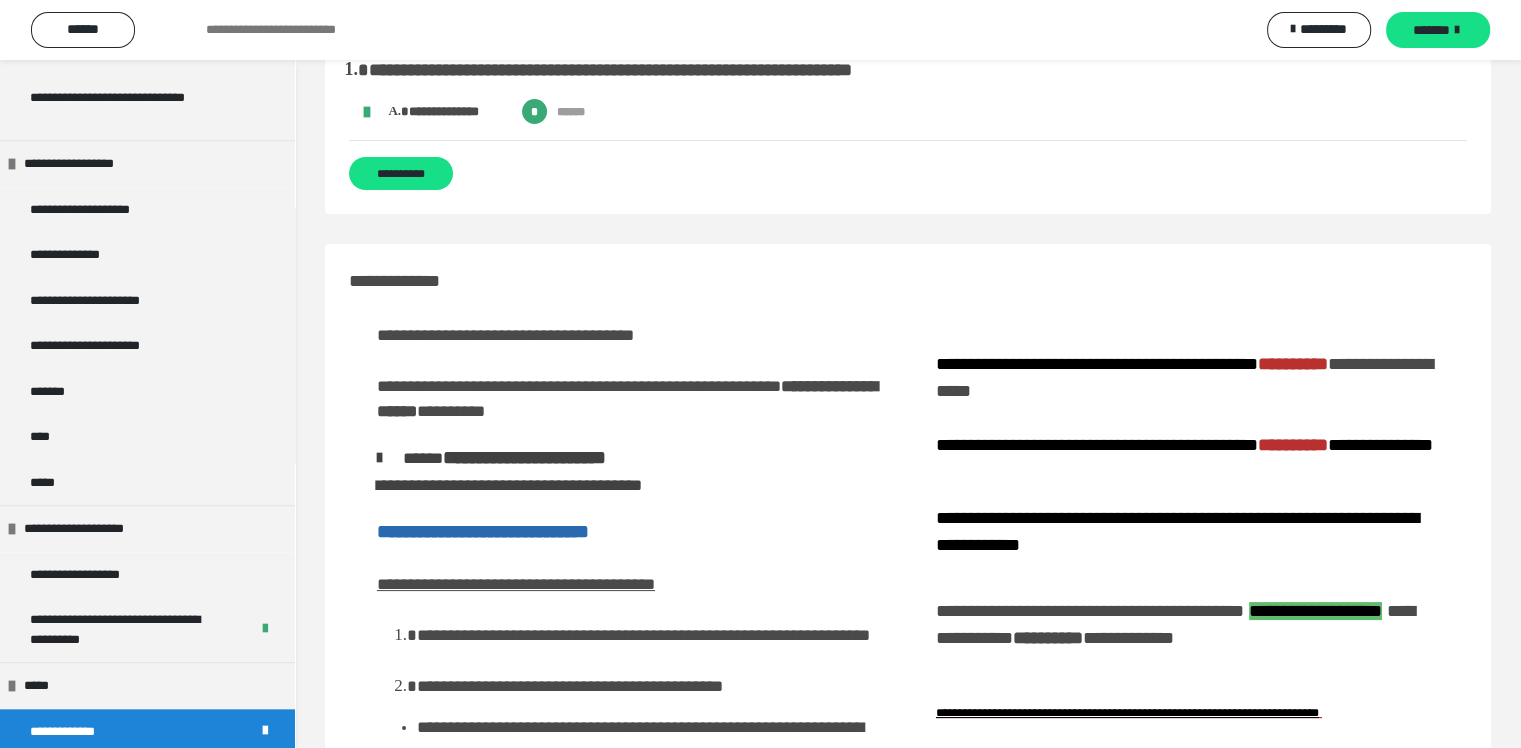 scroll, scrollTop: 100, scrollLeft: 0, axis: vertical 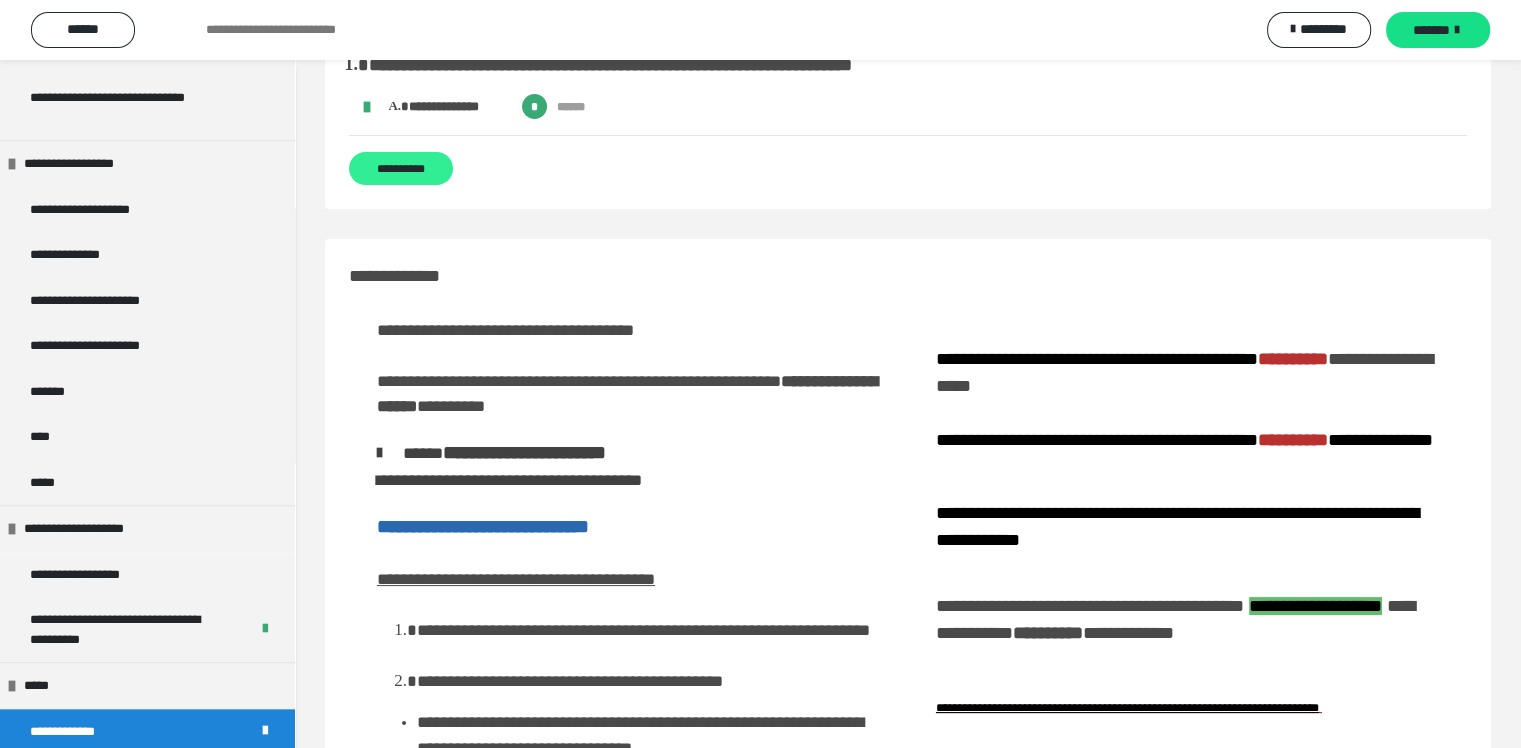 click on "**********" at bounding box center [401, 168] 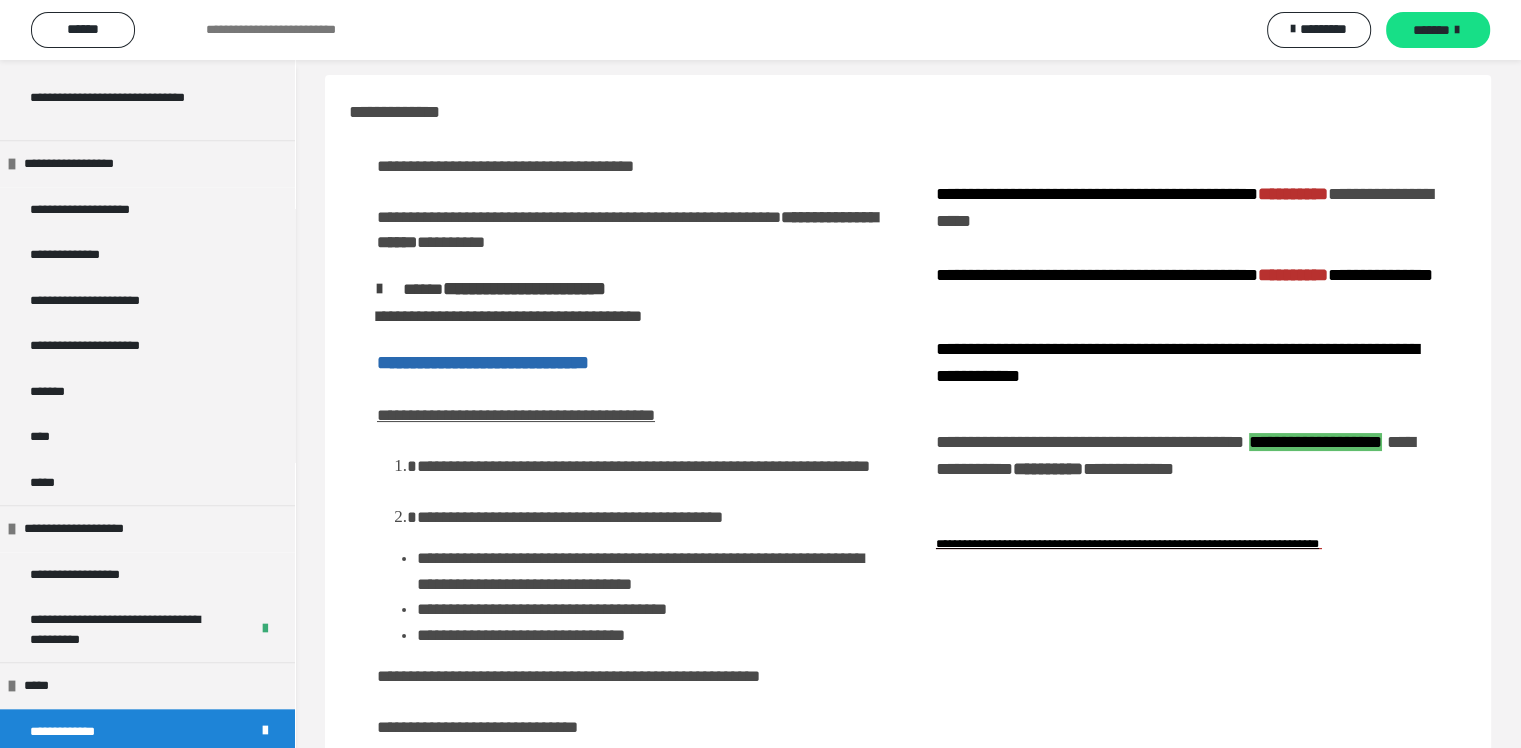 scroll, scrollTop: 204, scrollLeft: 0, axis: vertical 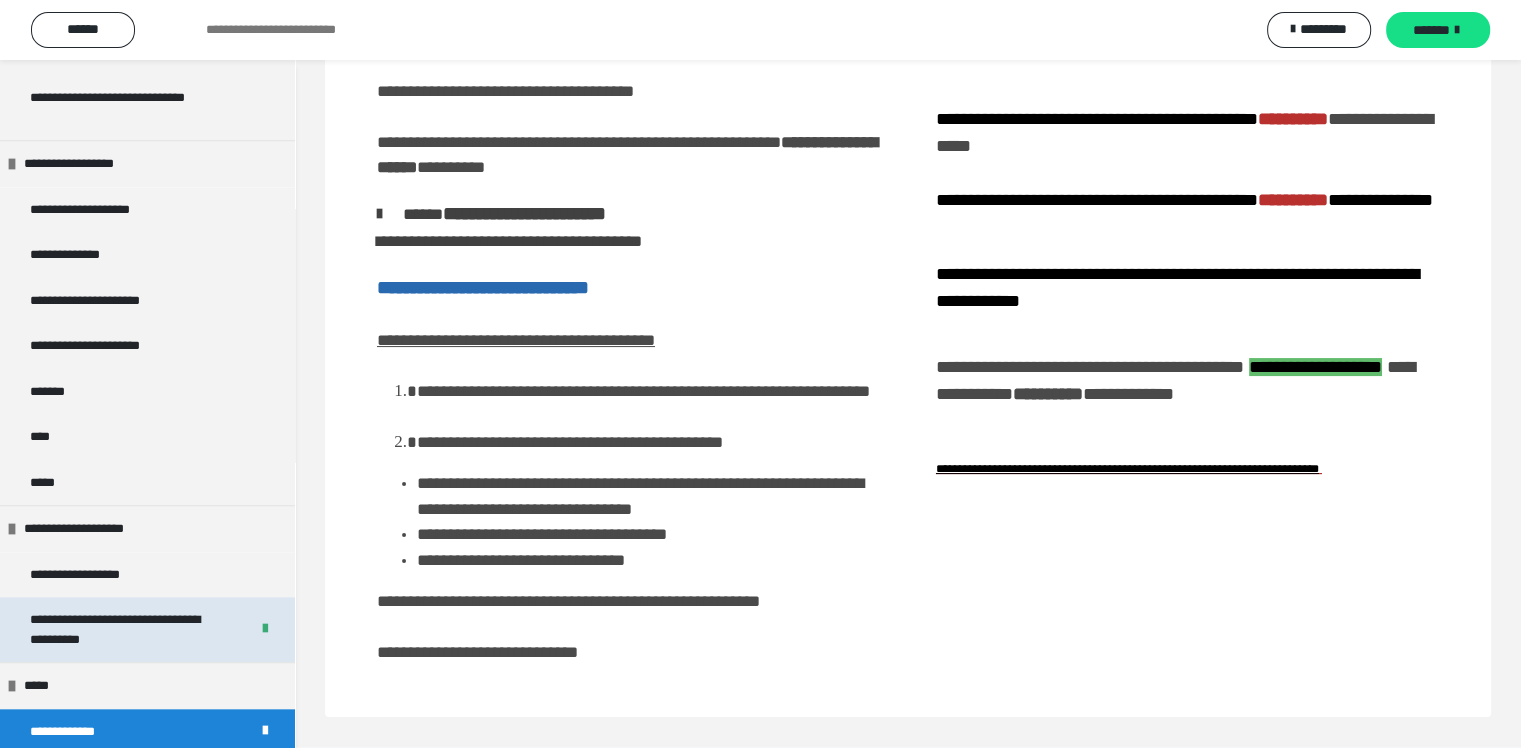 click on "**********" at bounding box center [124, 629] 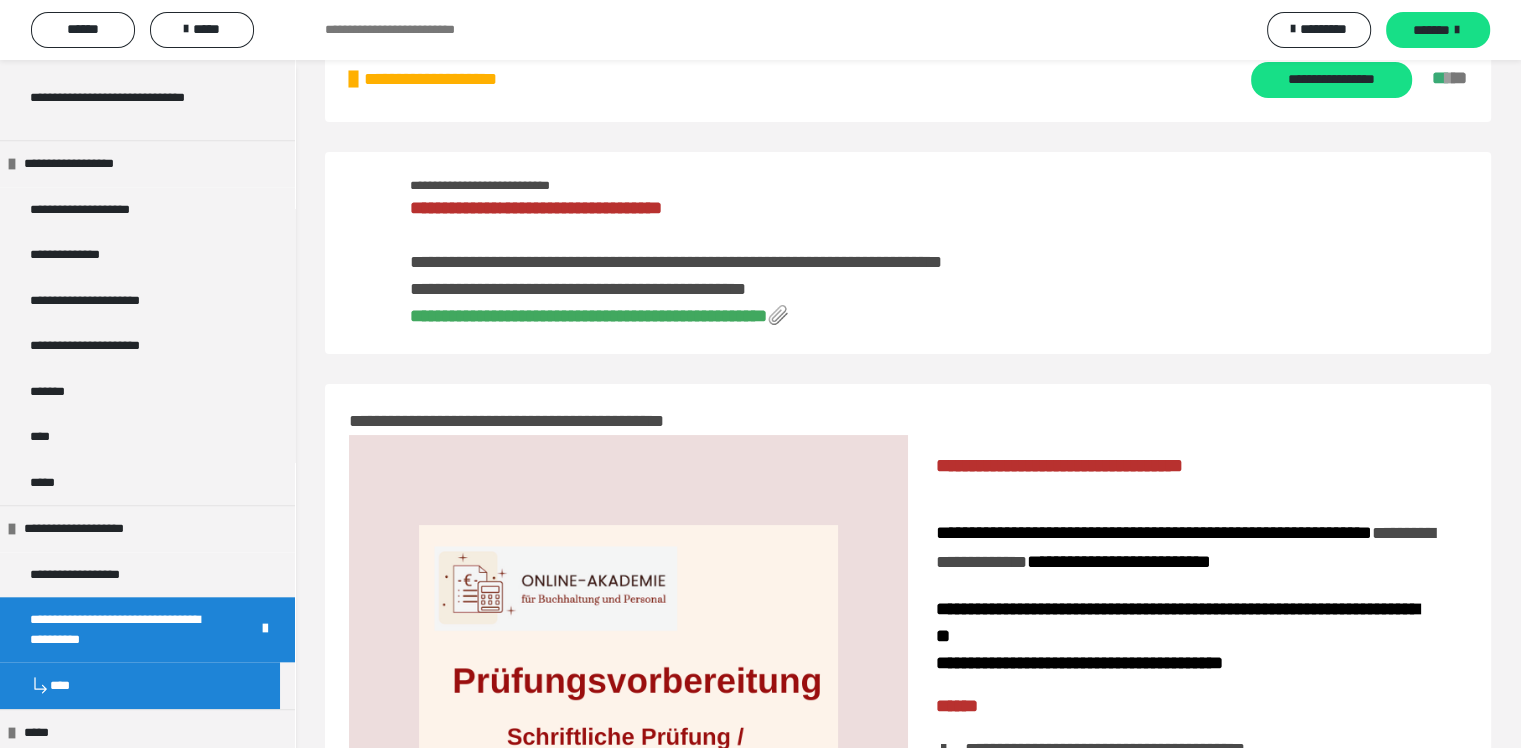 scroll, scrollTop: 0, scrollLeft: 0, axis: both 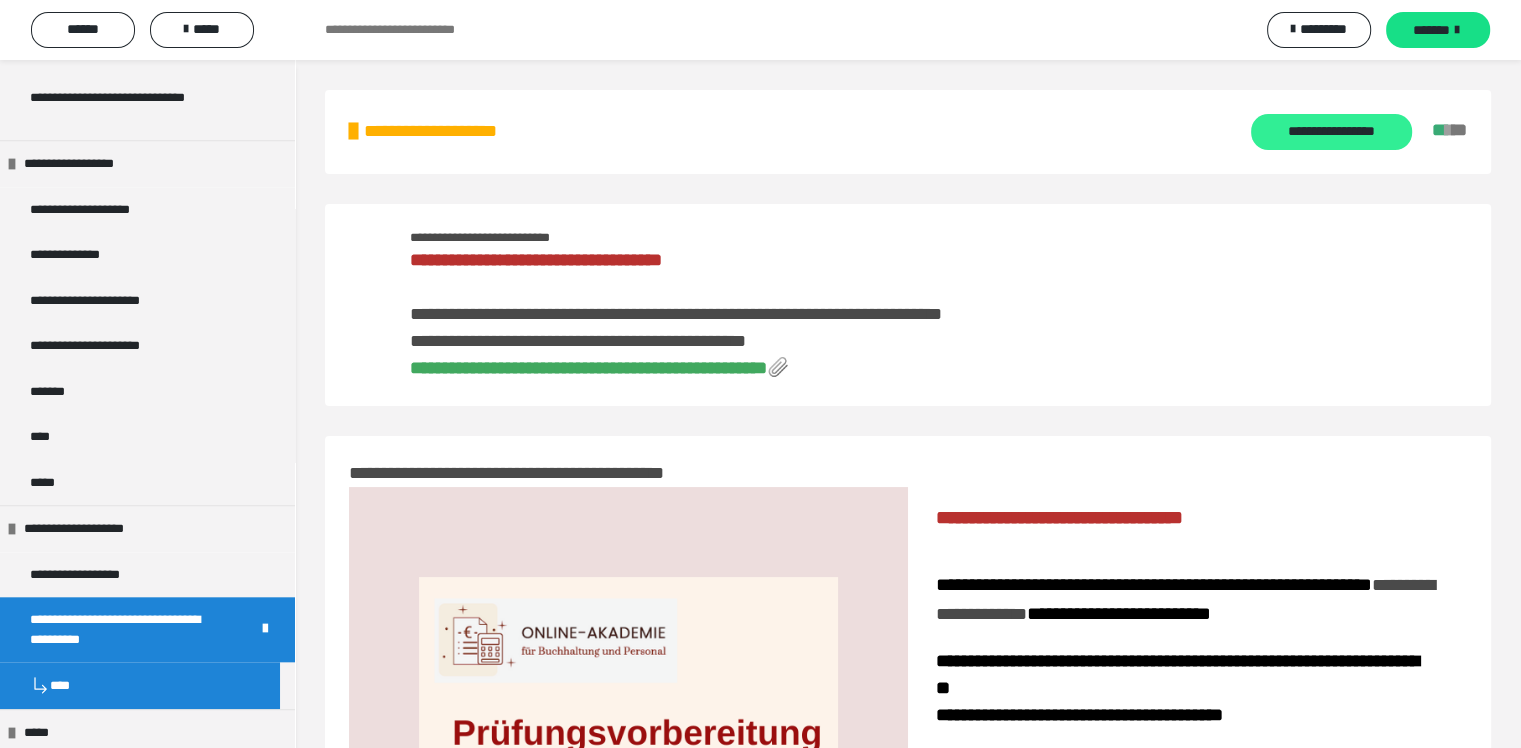 click on "**********" at bounding box center (1331, 132) 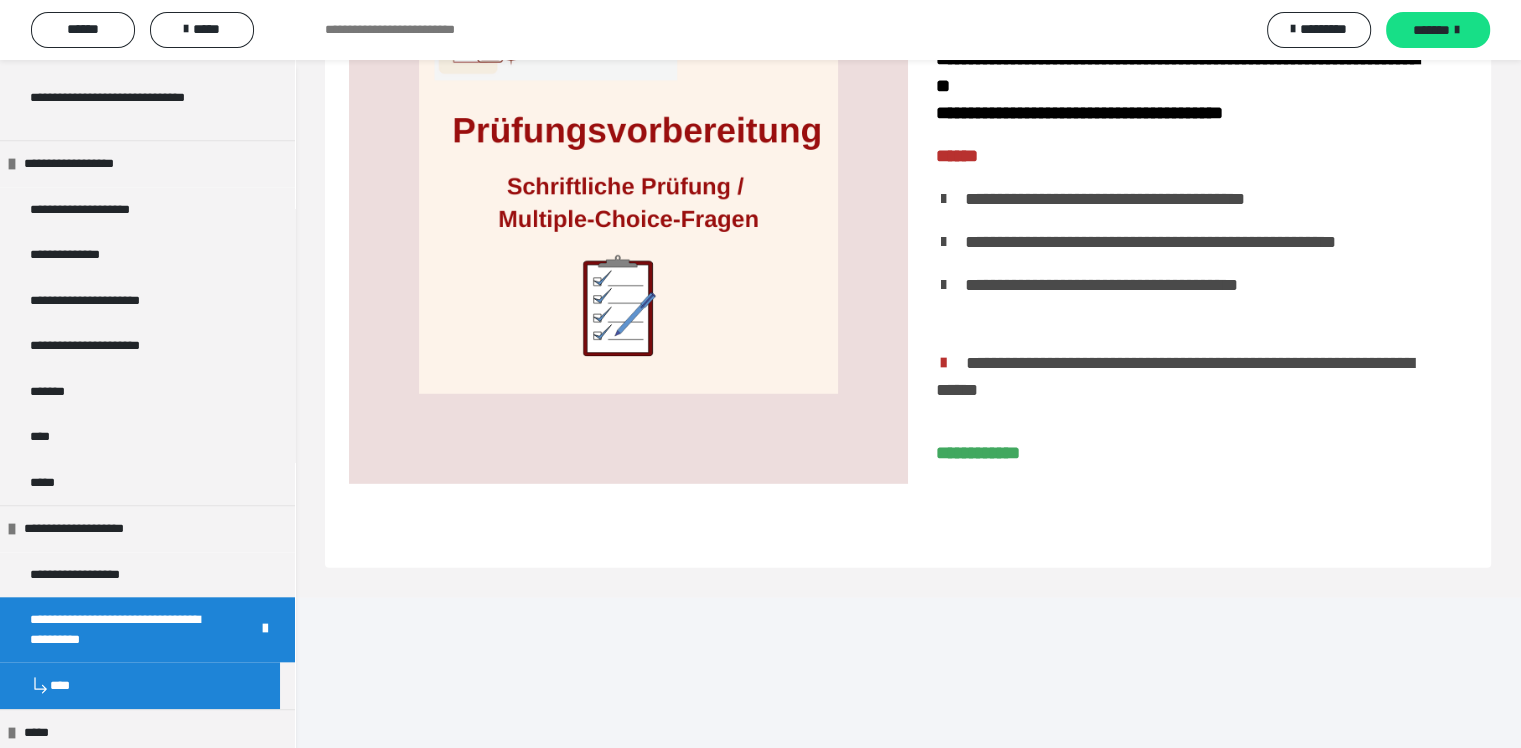 scroll, scrollTop: 5696, scrollLeft: 0, axis: vertical 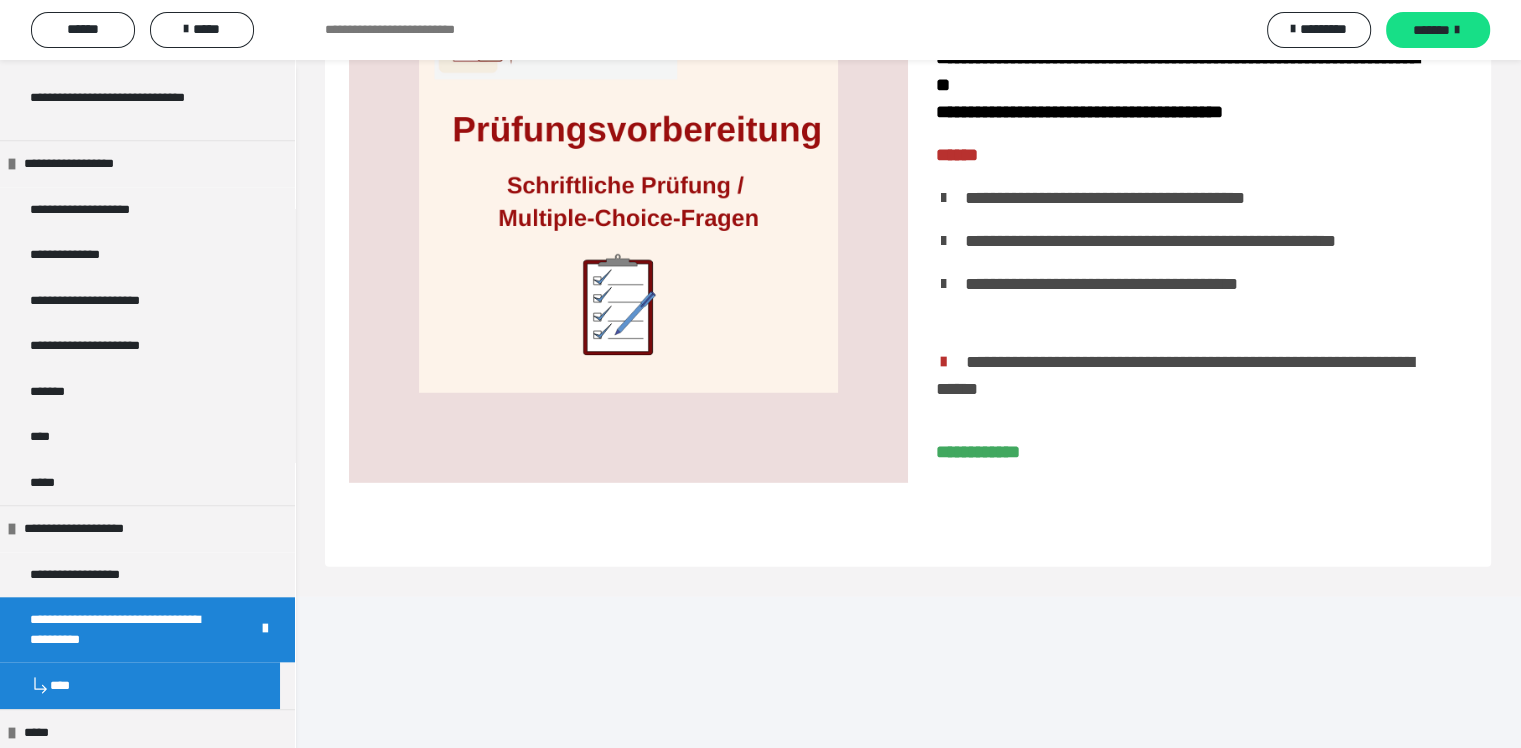 click on "**********" at bounding box center [978, 452] 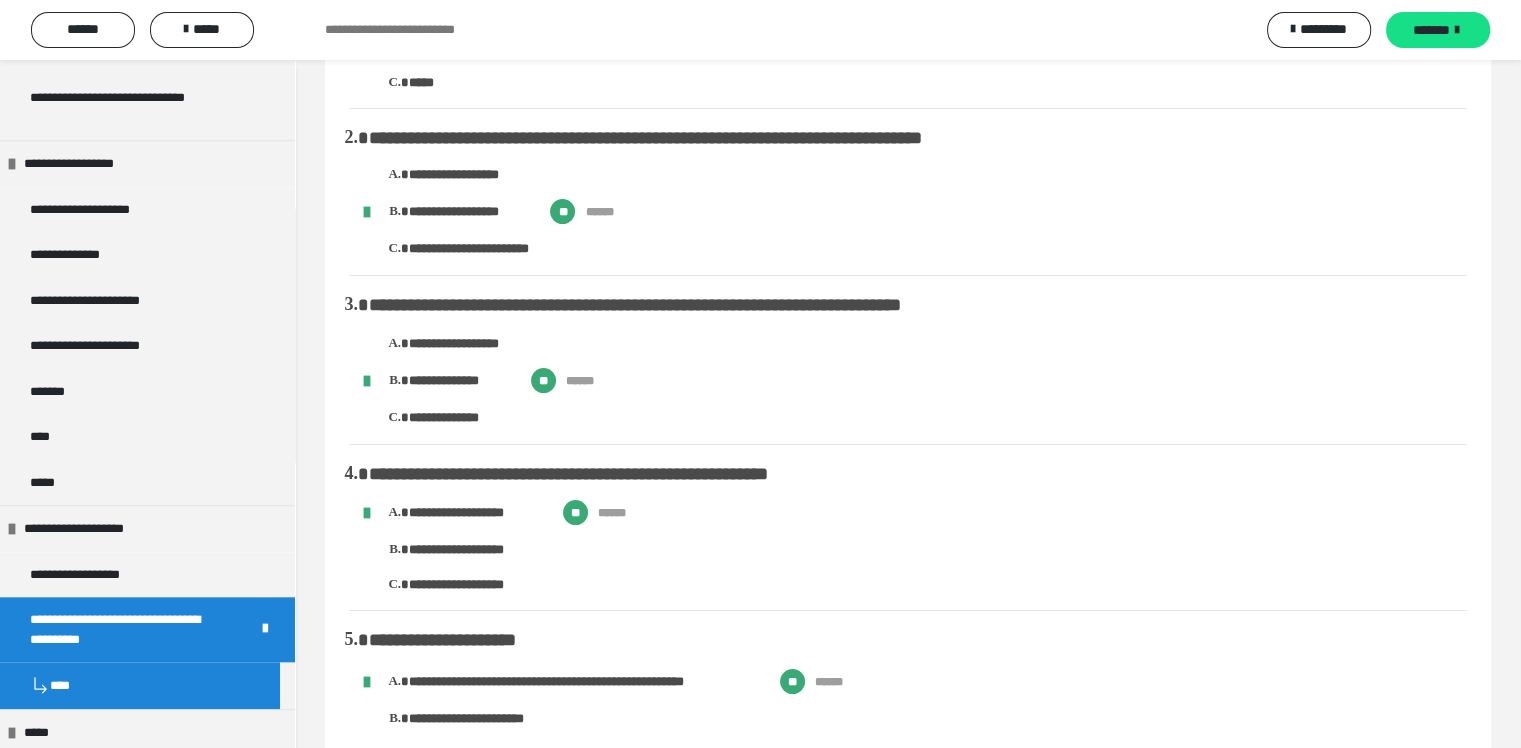 scroll, scrollTop: 0, scrollLeft: 0, axis: both 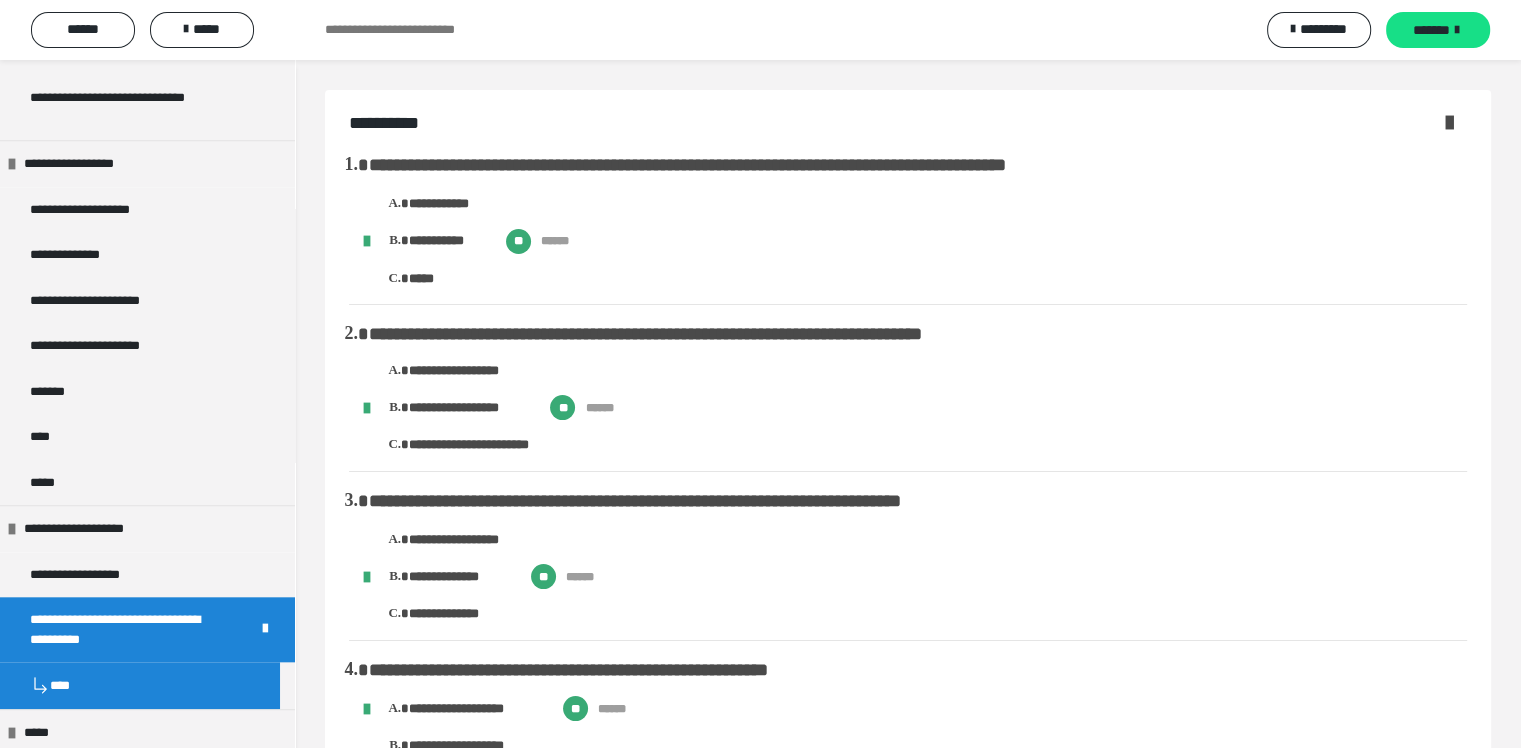 click at bounding box center [1449, 122] 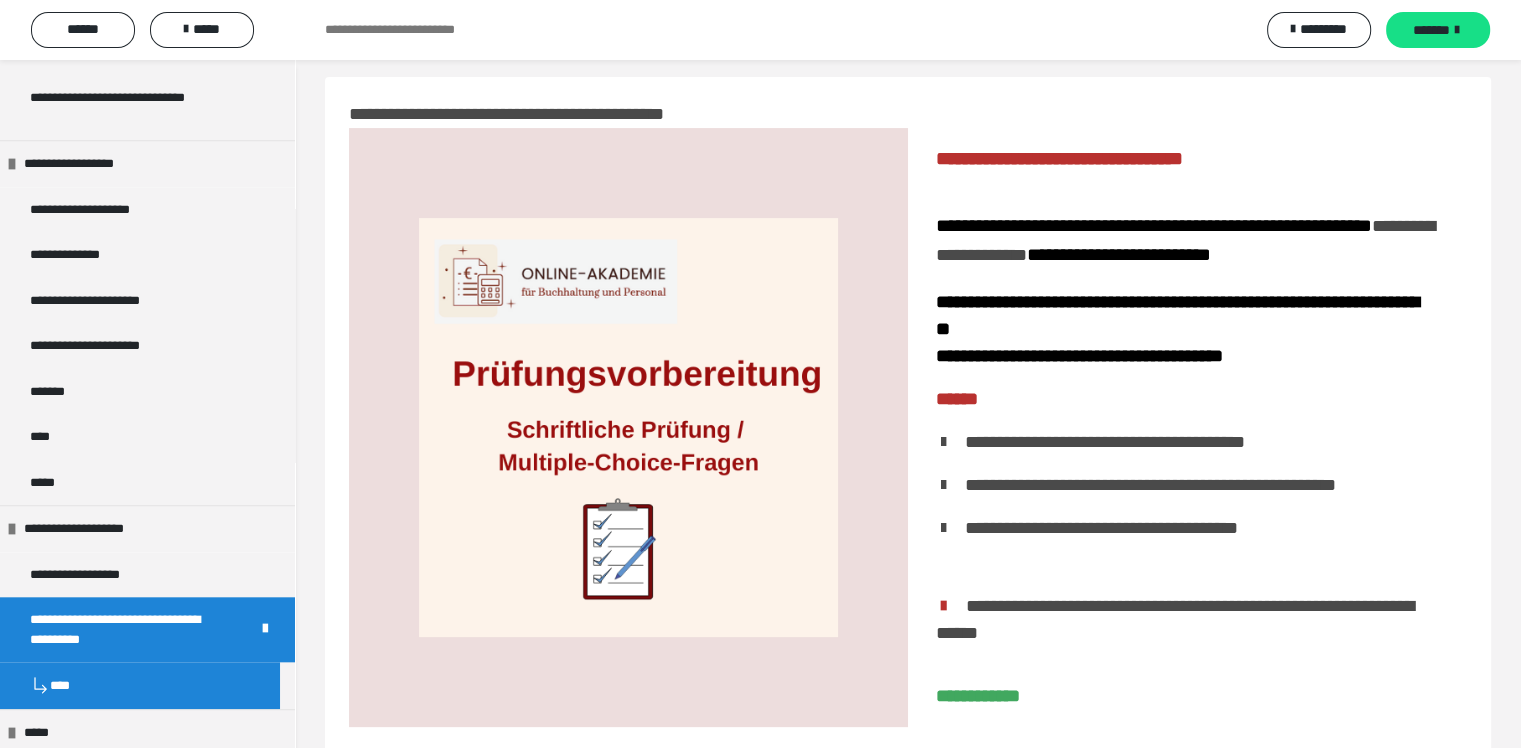 scroll, scrollTop: 452, scrollLeft: 0, axis: vertical 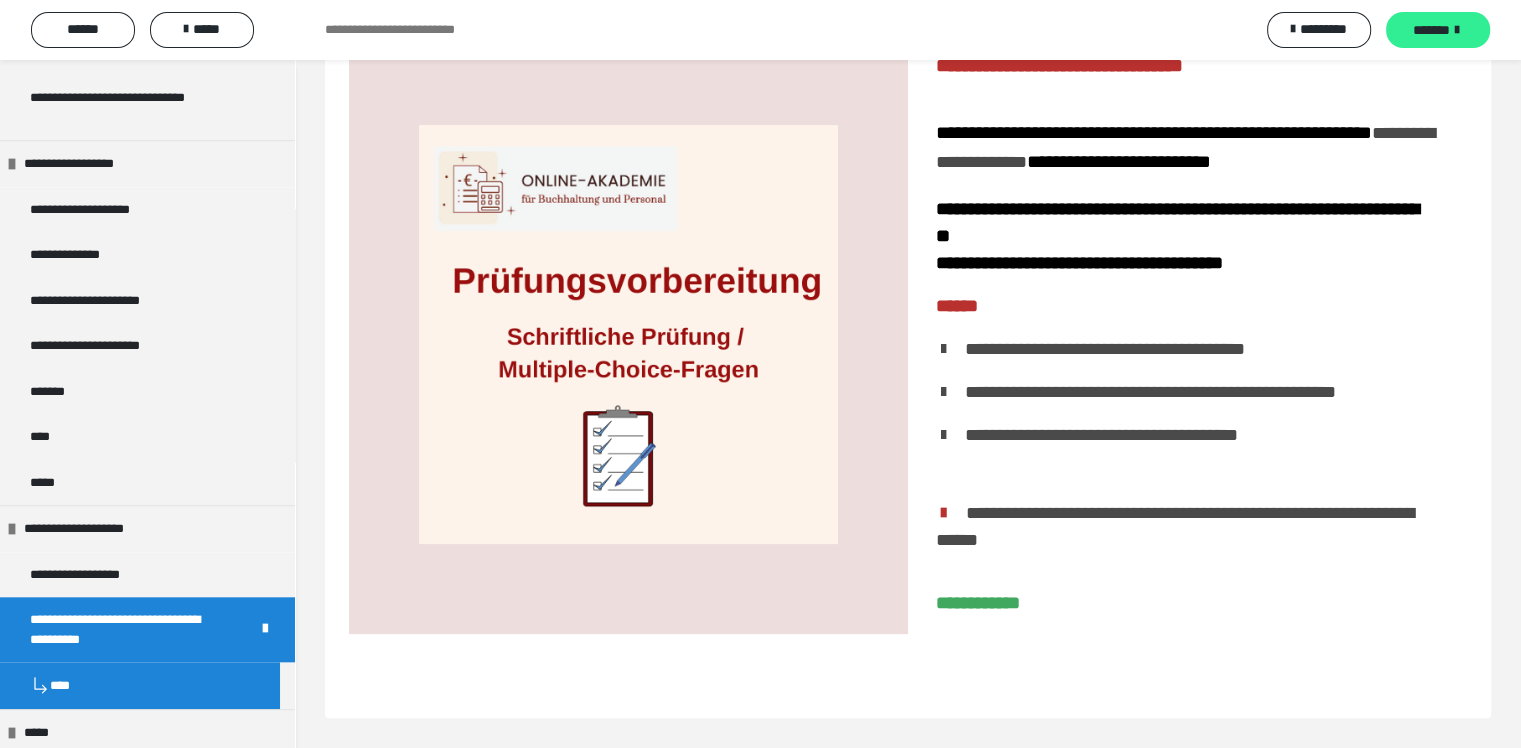 click on "*******" at bounding box center (1431, 30) 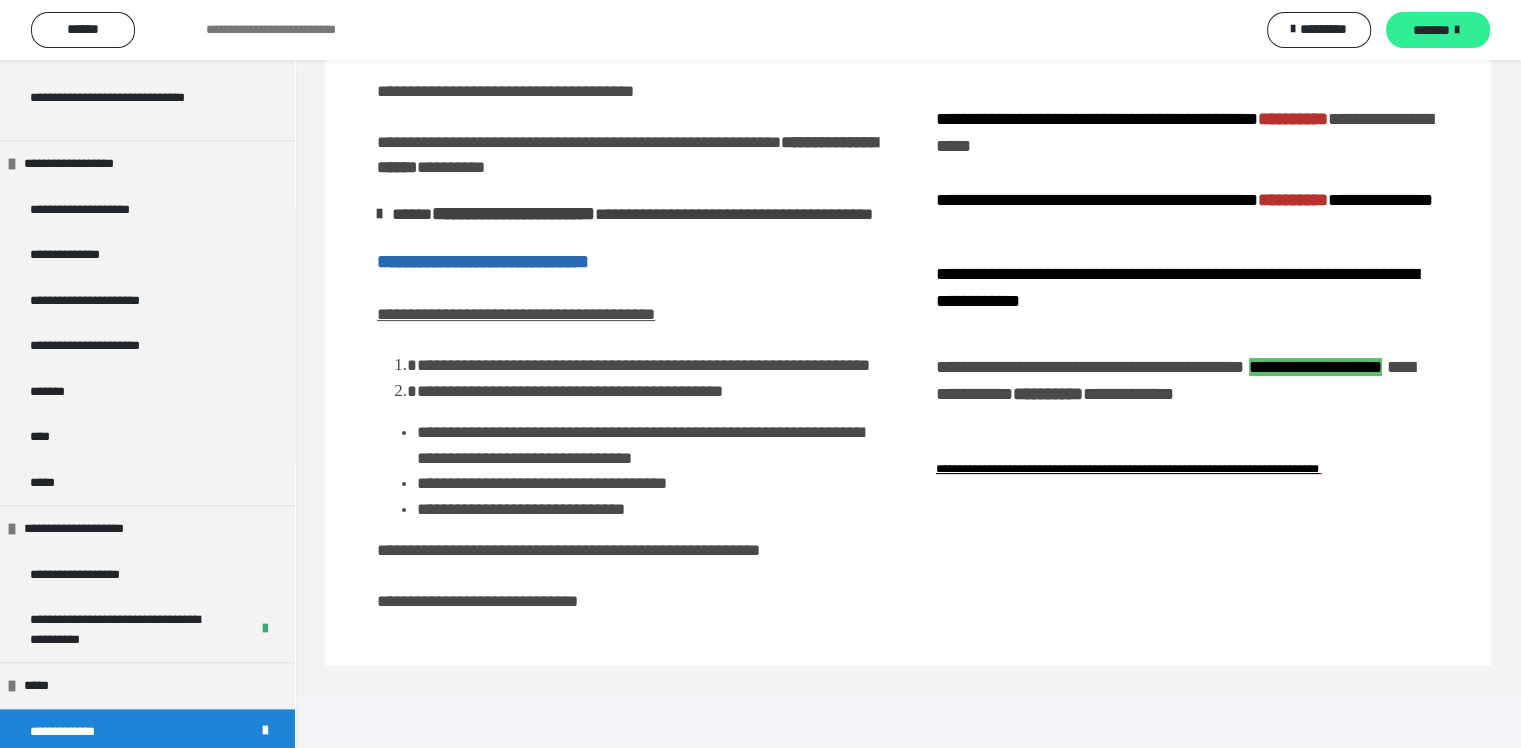 scroll, scrollTop: 204, scrollLeft: 0, axis: vertical 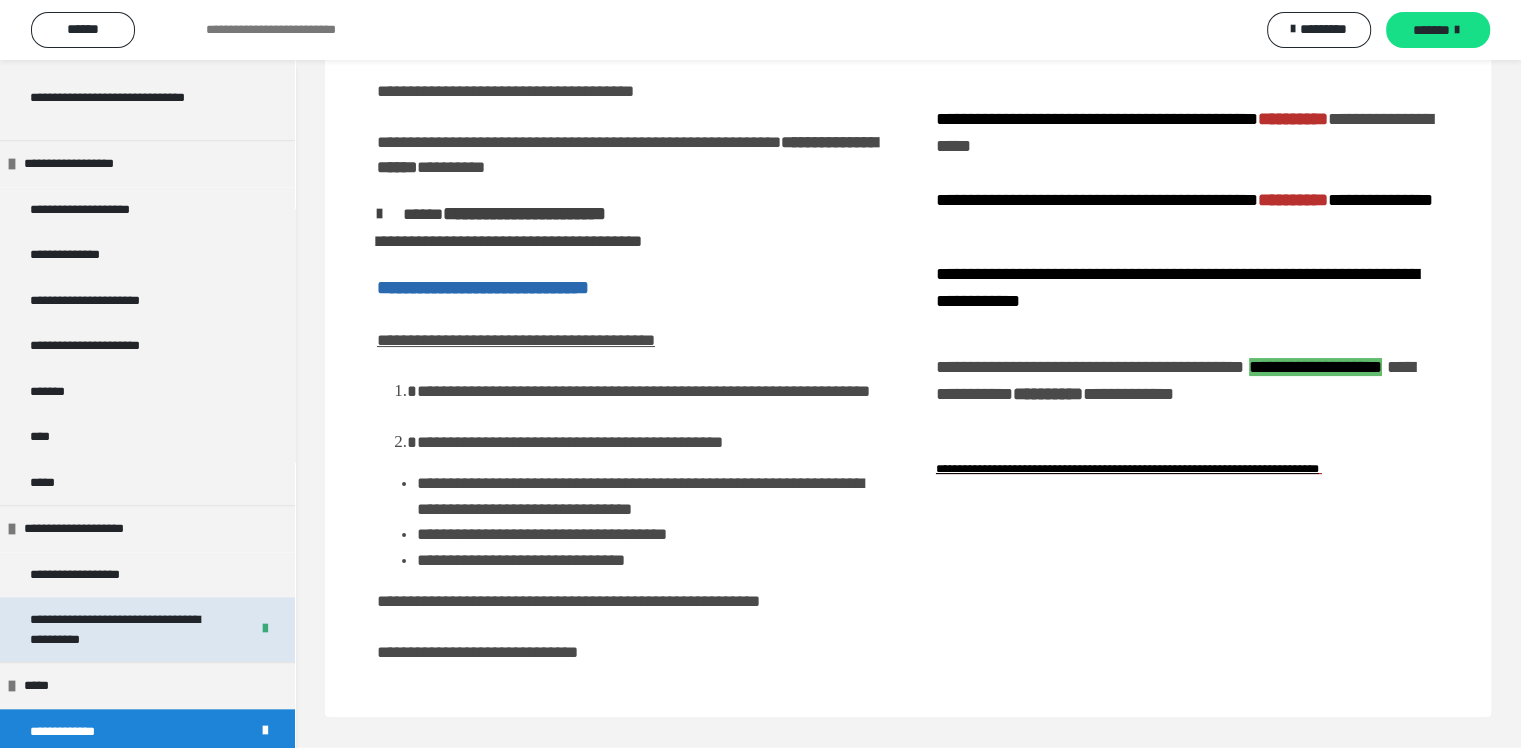 click on "**********" at bounding box center [124, 629] 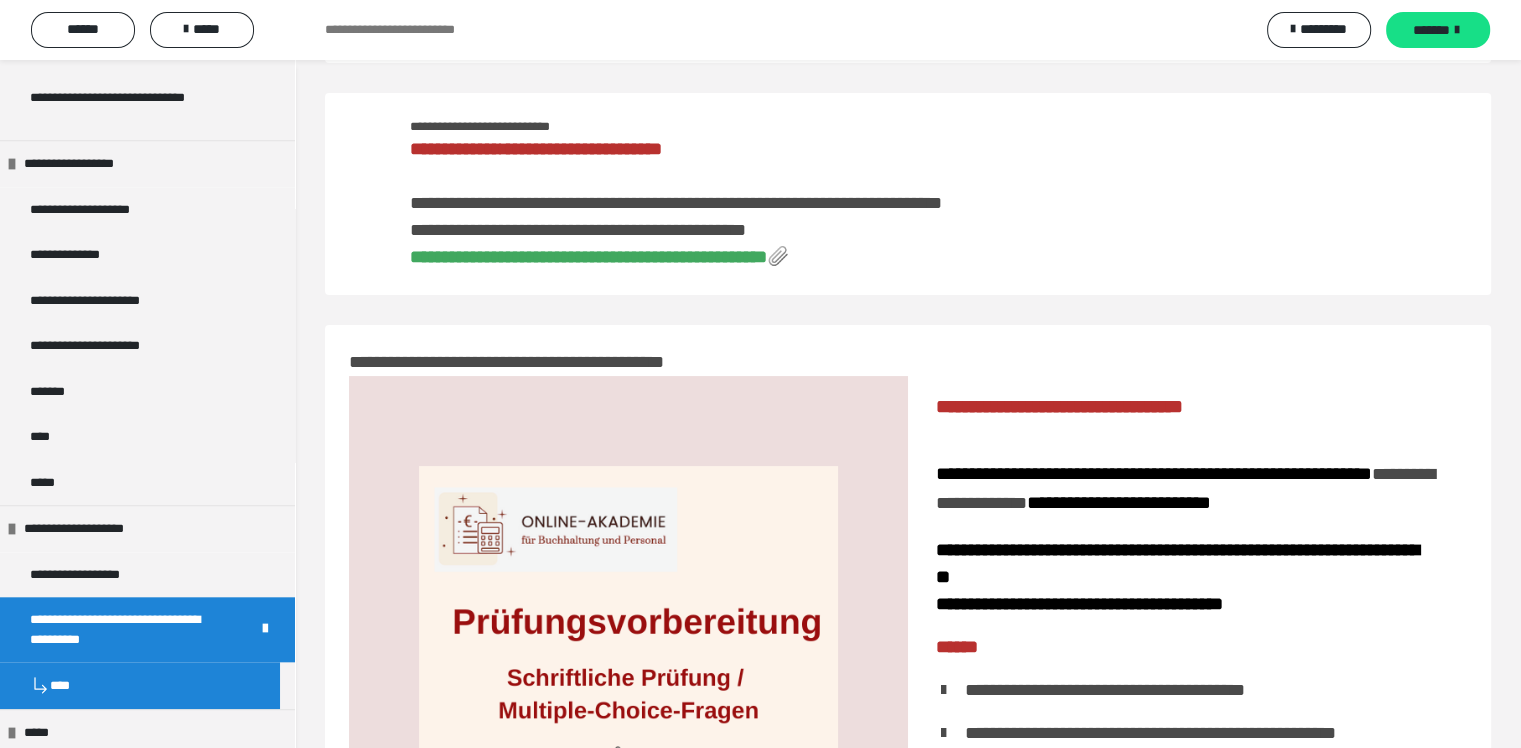 scroll, scrollTop: 0, scrollLeft: 0, axis: both 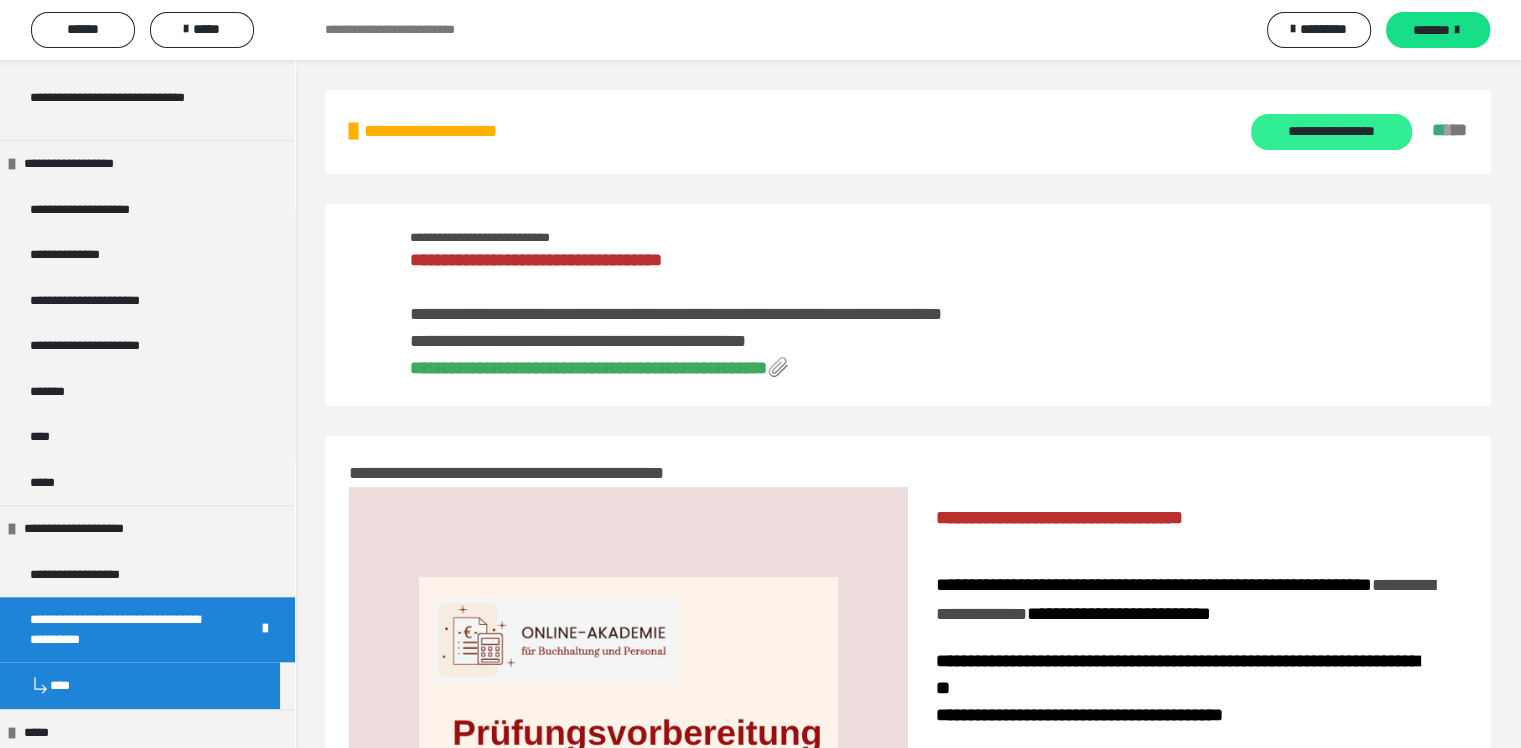 click on "**********" at bounding box center [1331, 132] 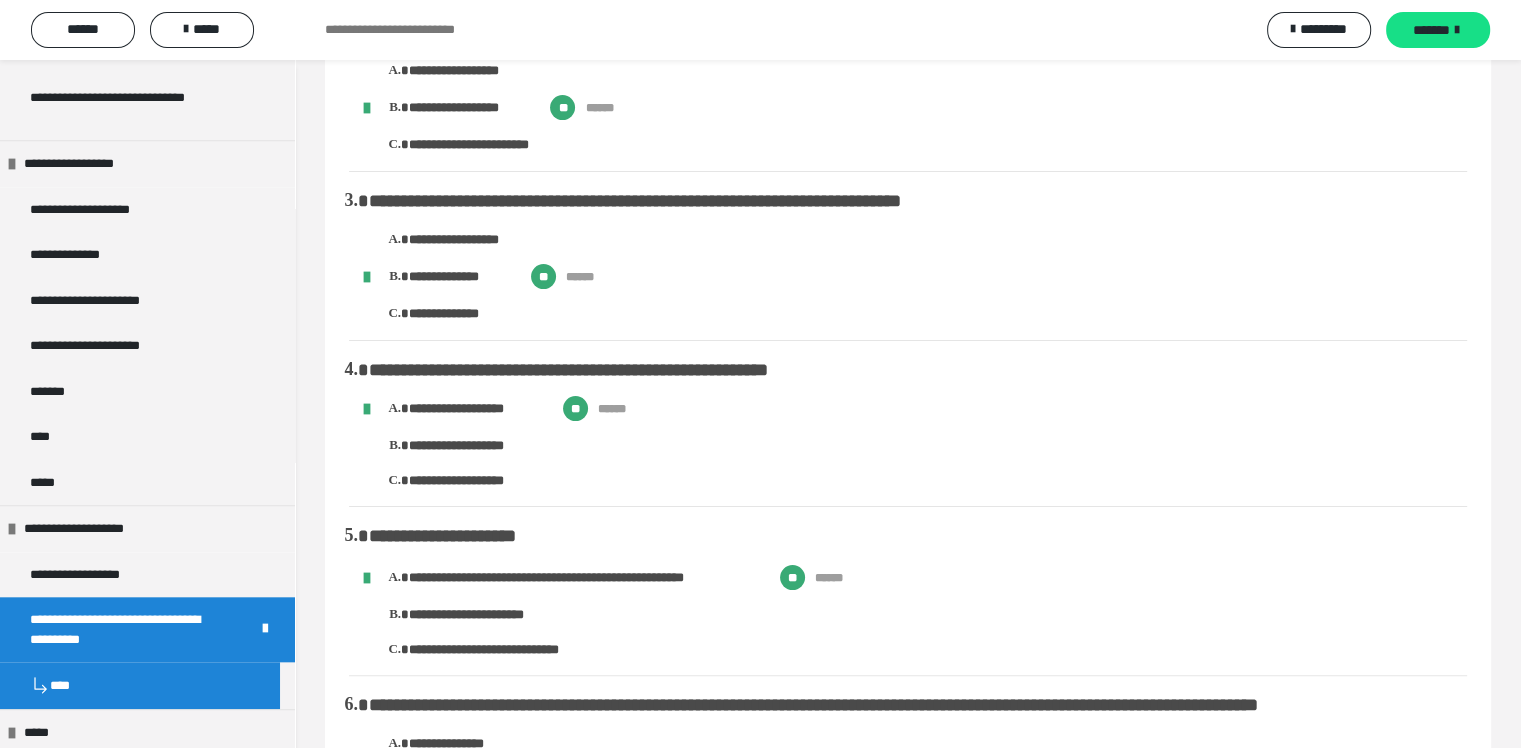 scroll, scrollTop: 0, scrollLeft: 0, axis: both 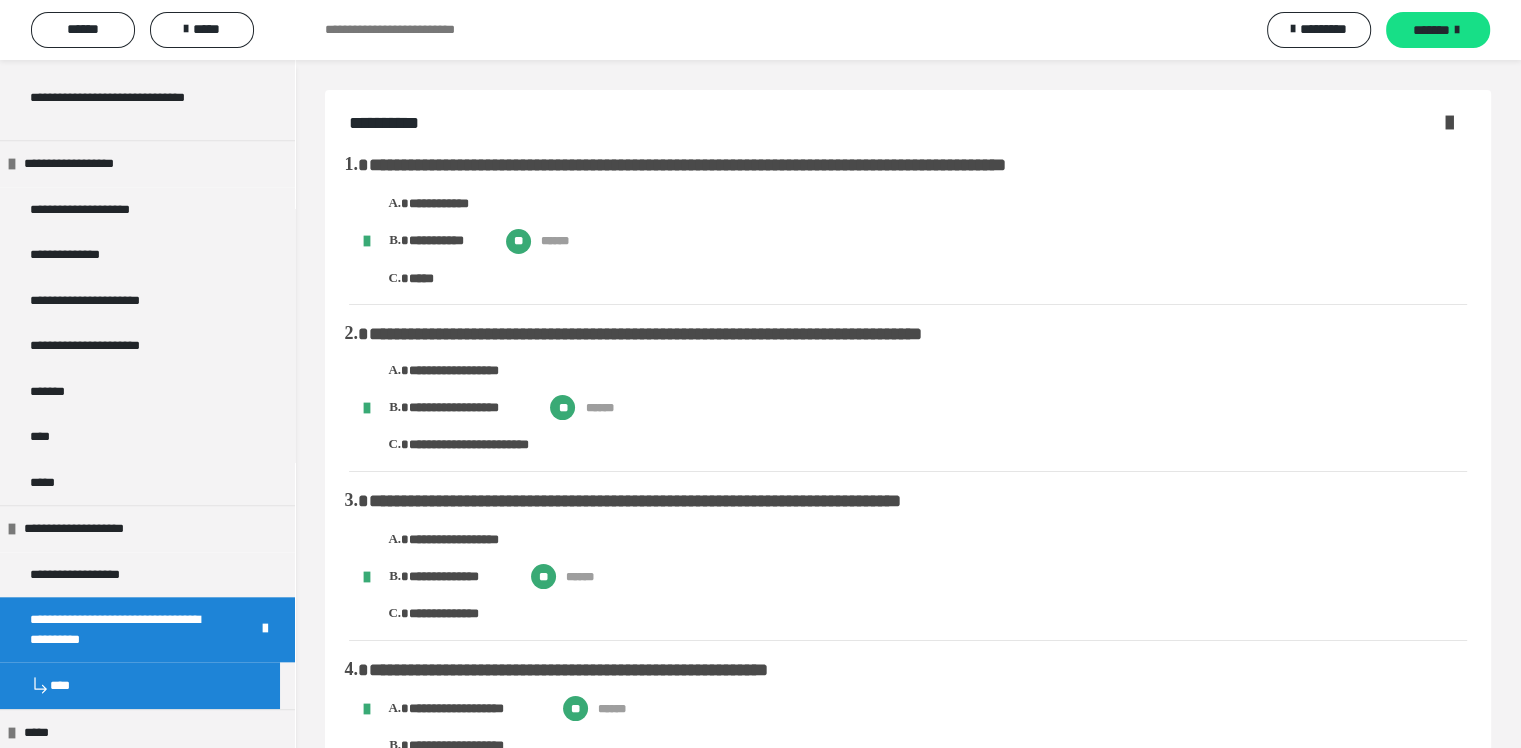click on "**********" at bounding box center (124, 629) 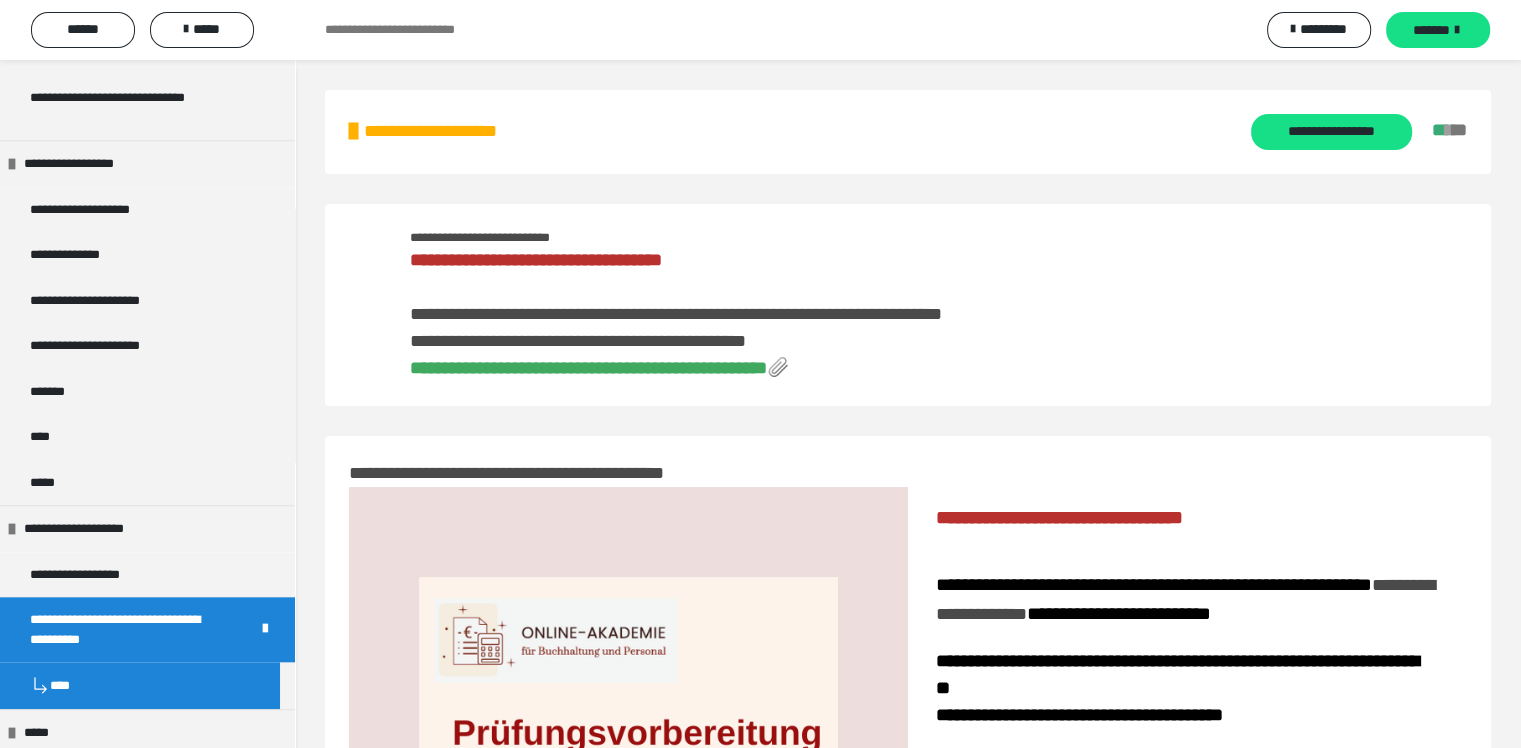 click on "****" at bounding box center (140, 685) 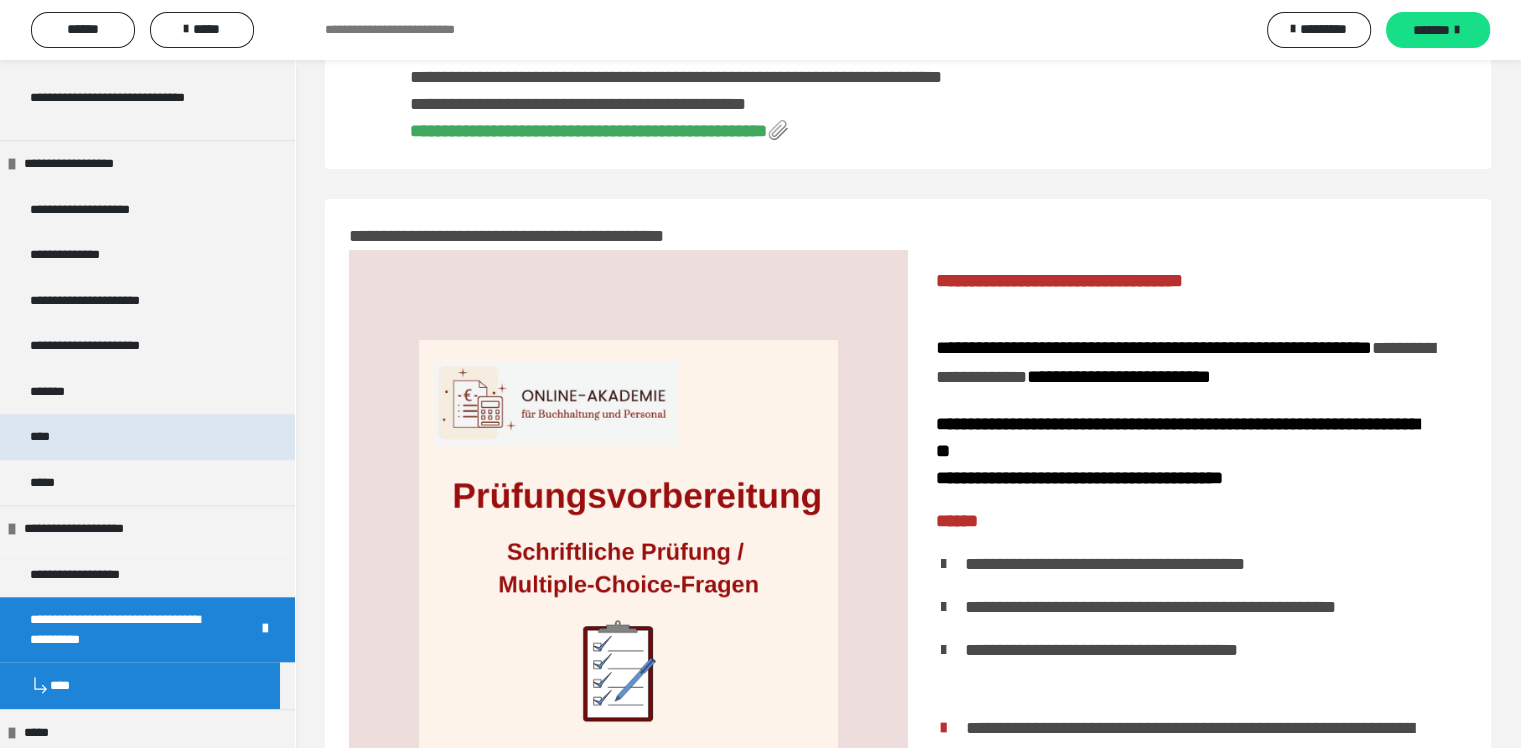 scroll, scrollTop: 0, scrollLeft: 0, axis: both 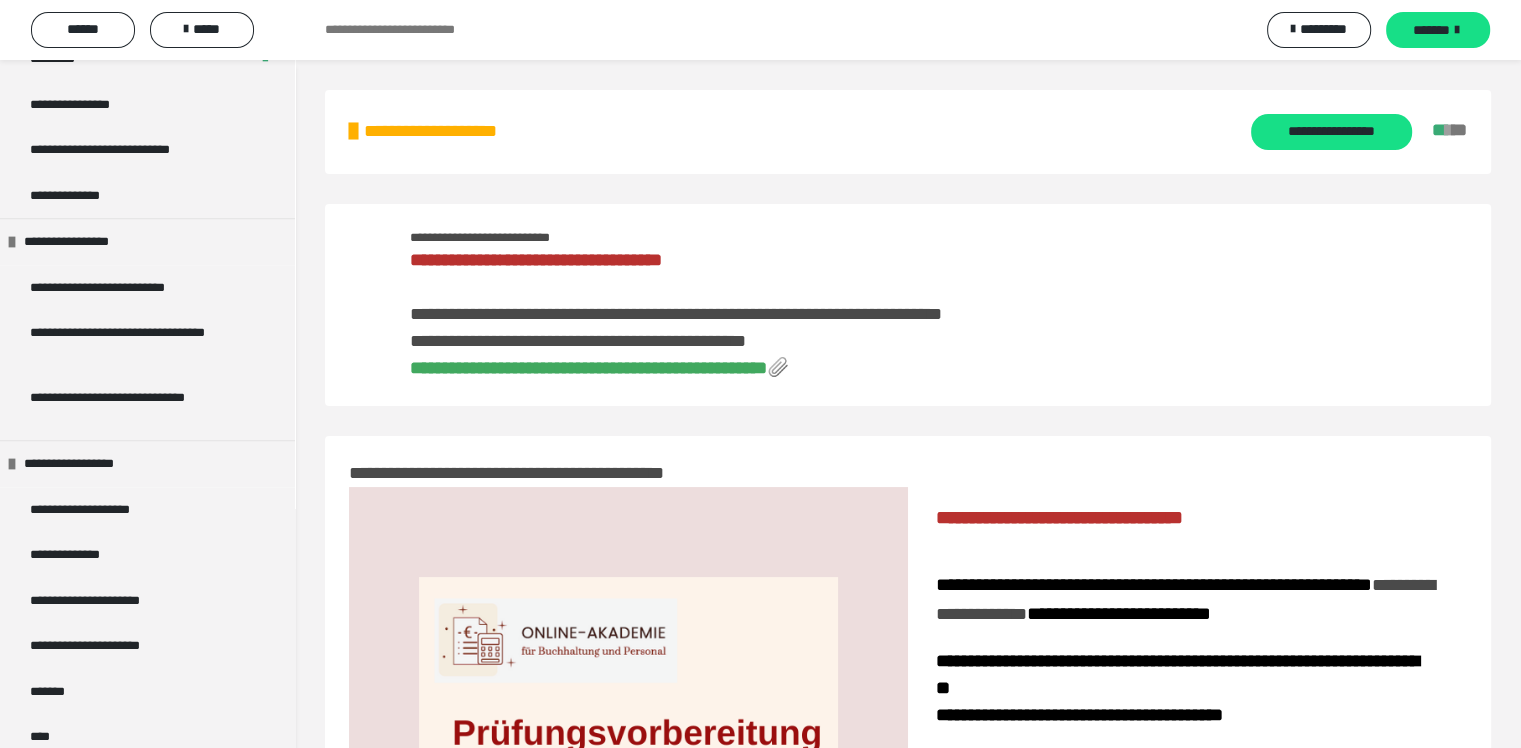 click on "**********" at bounding box center [908, 132] 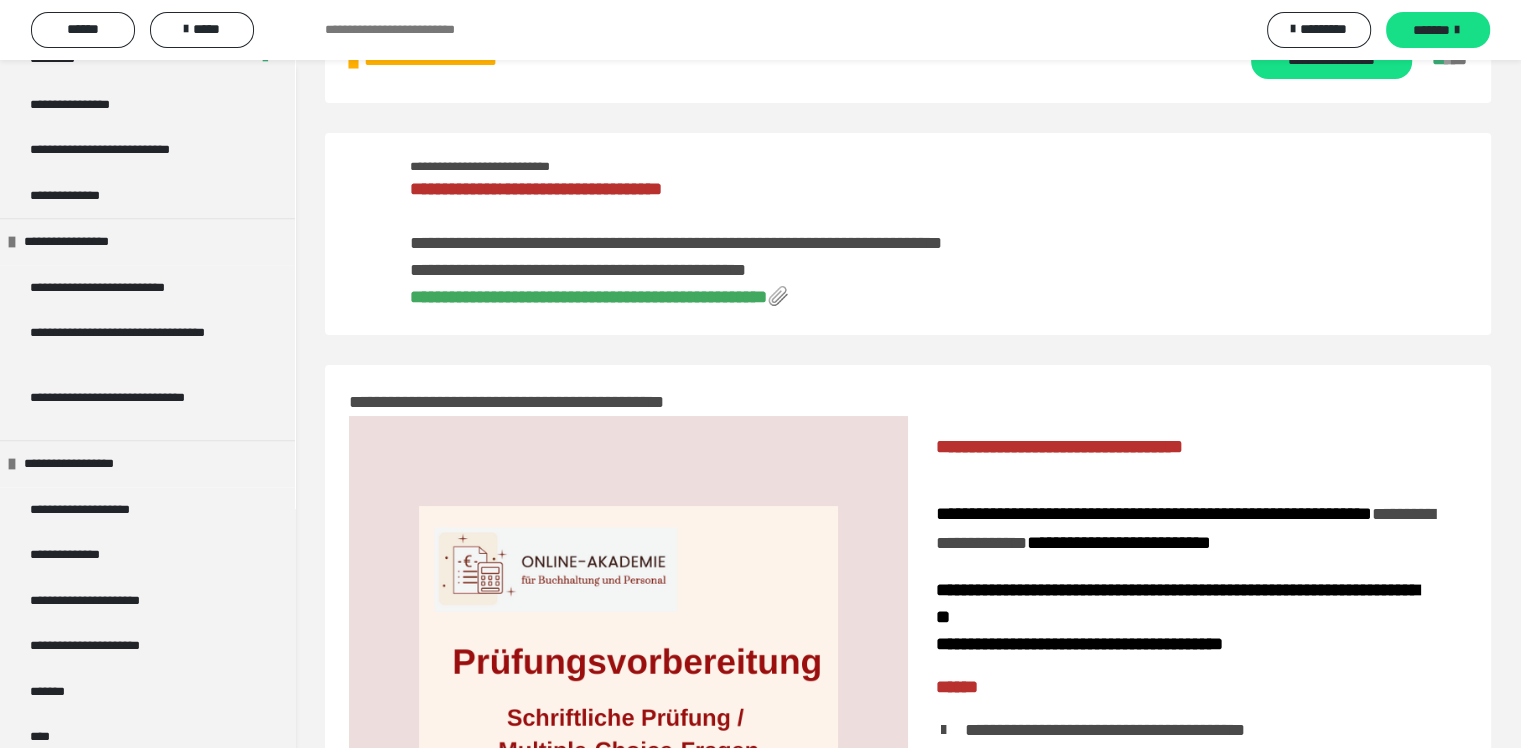 scroll, scrollTop: 0, scrollLeft: 0, axis: both 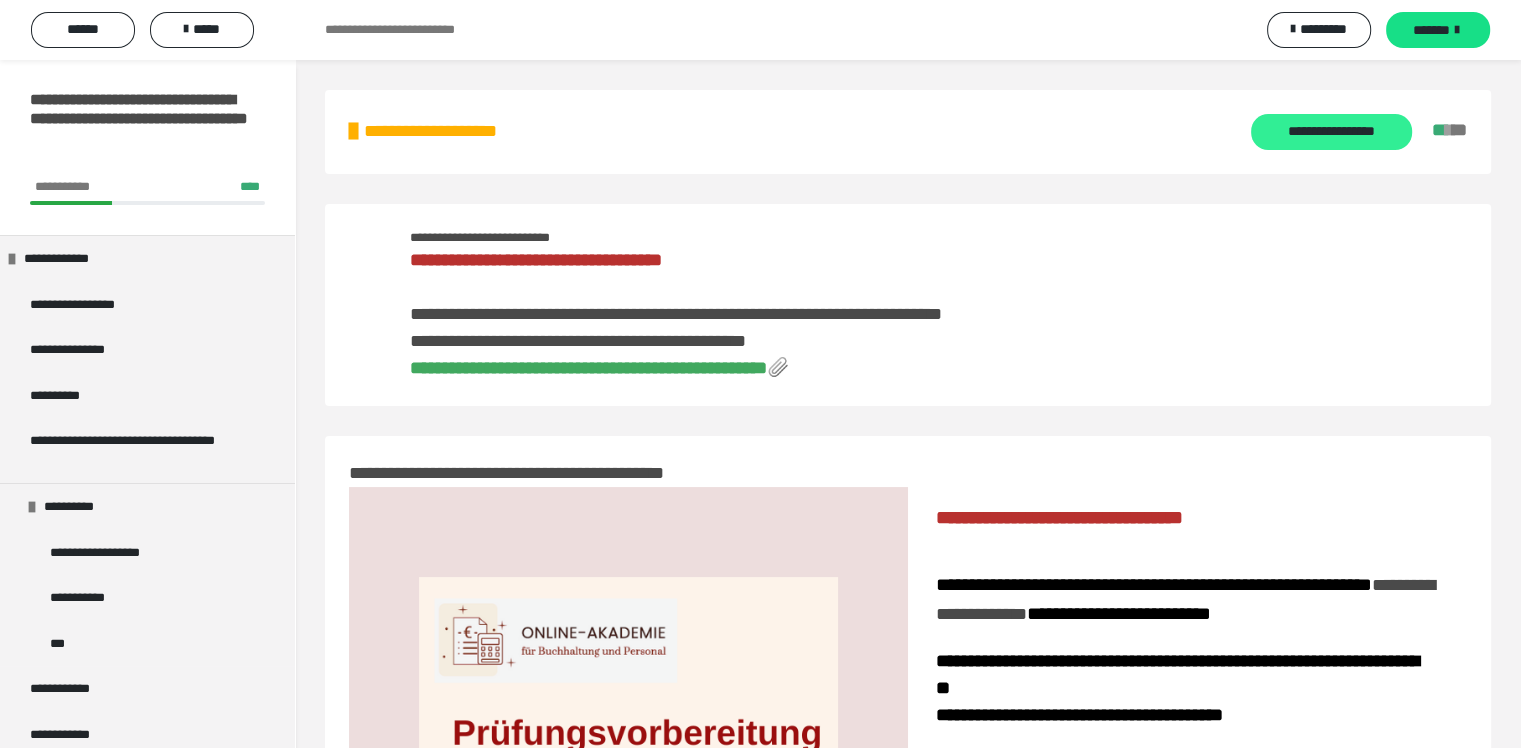 click on "**********" at bounding box center [1331, 132] 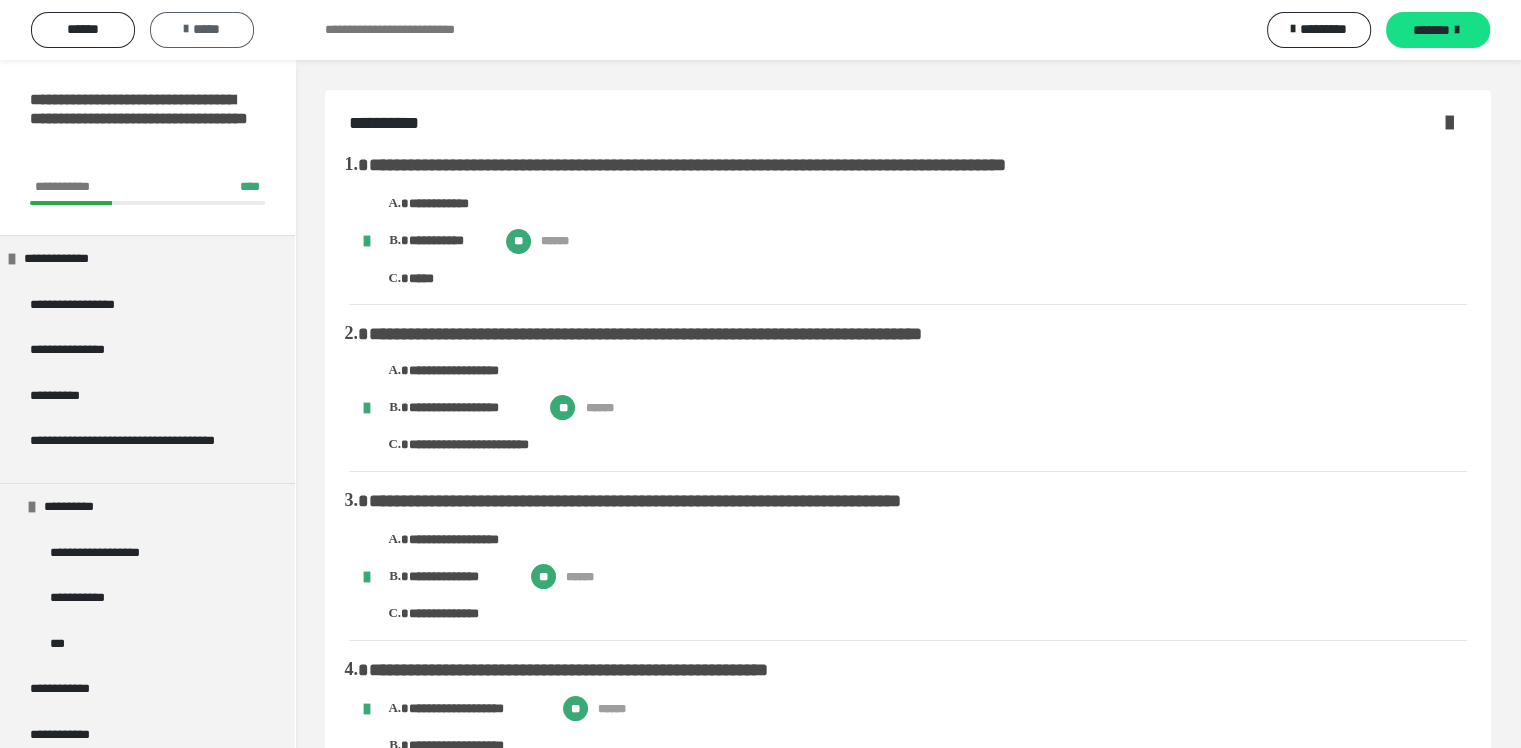 click on "*****" at bounding box center [202, 29] 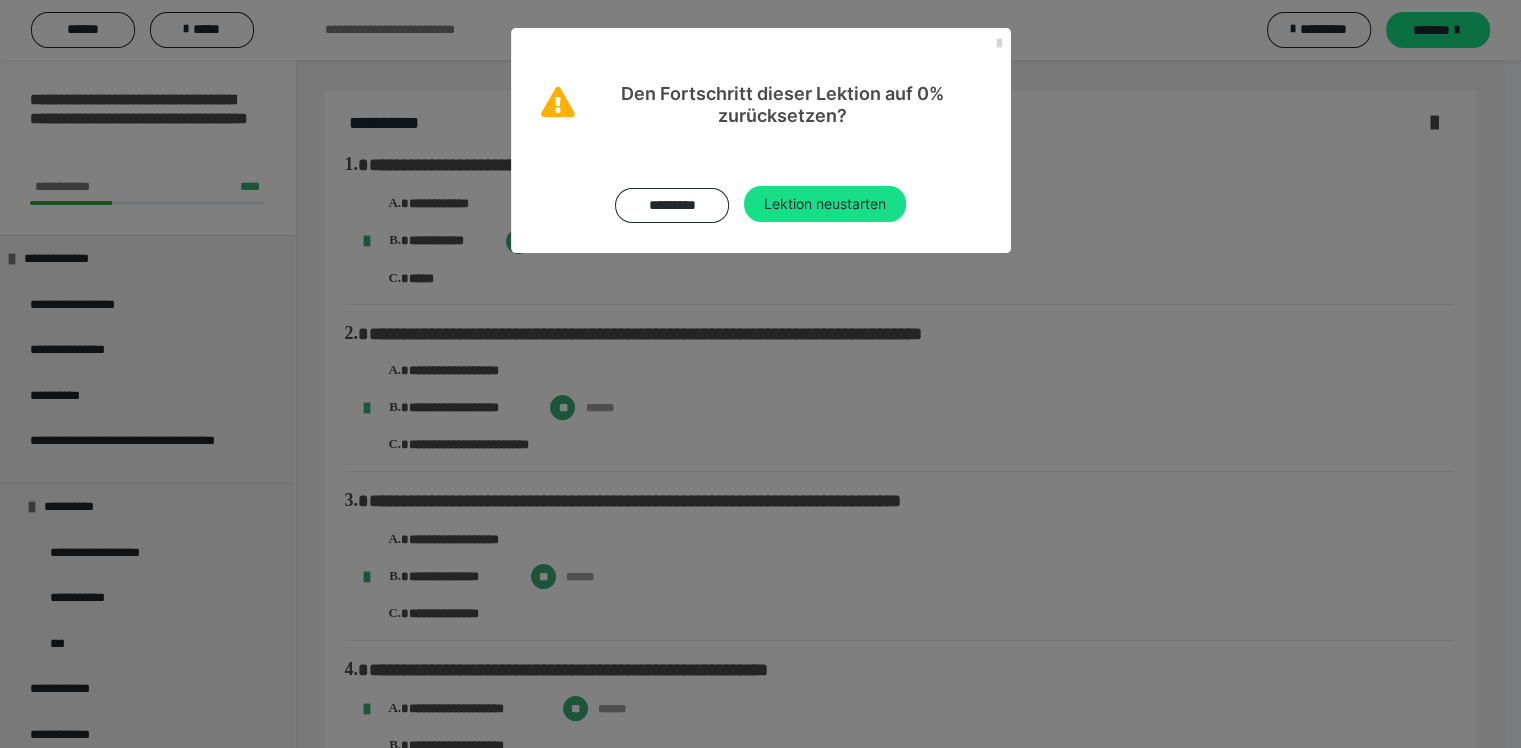 click at bounding box center (999, 44) 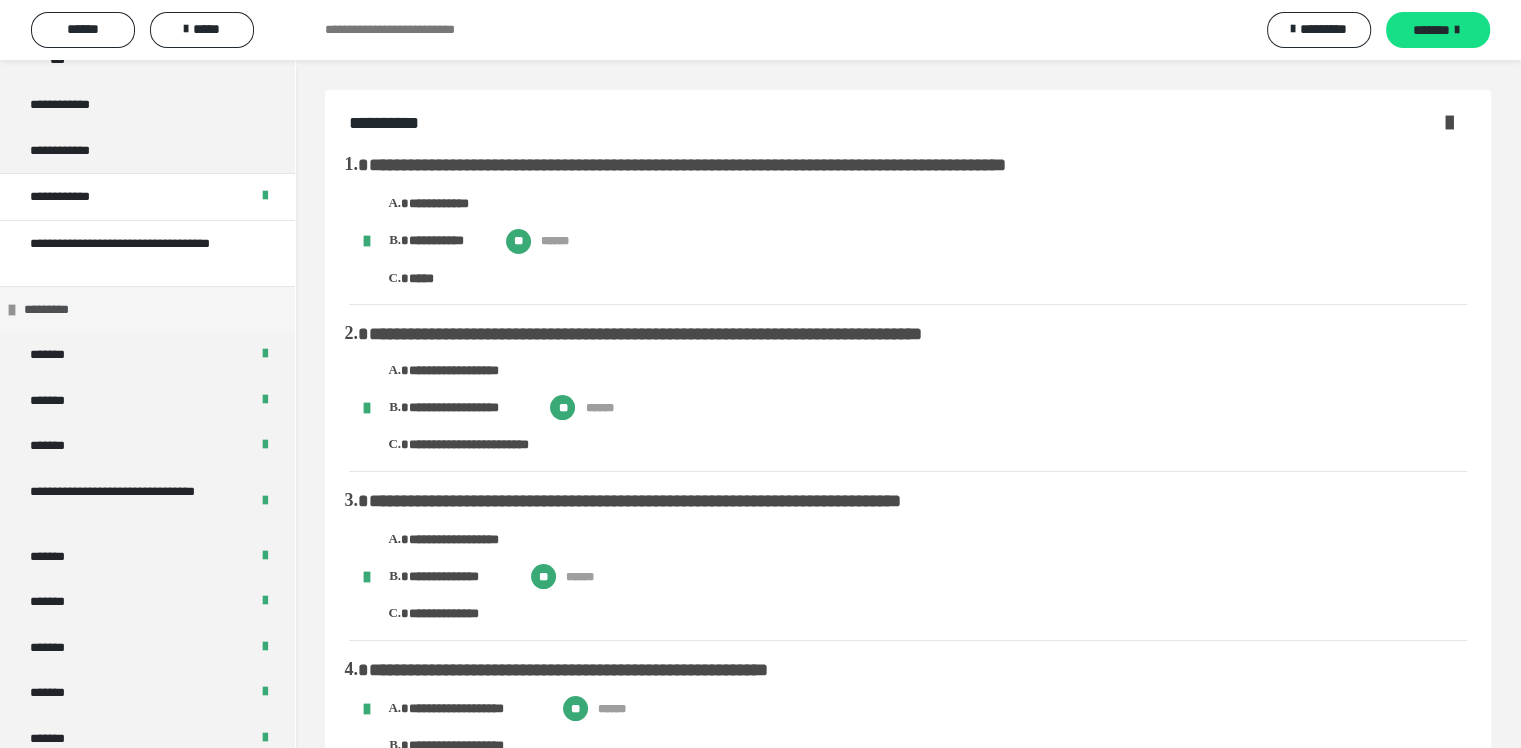 scroll, scrollTop: 600, scrollLeft: 0, axis: vertical 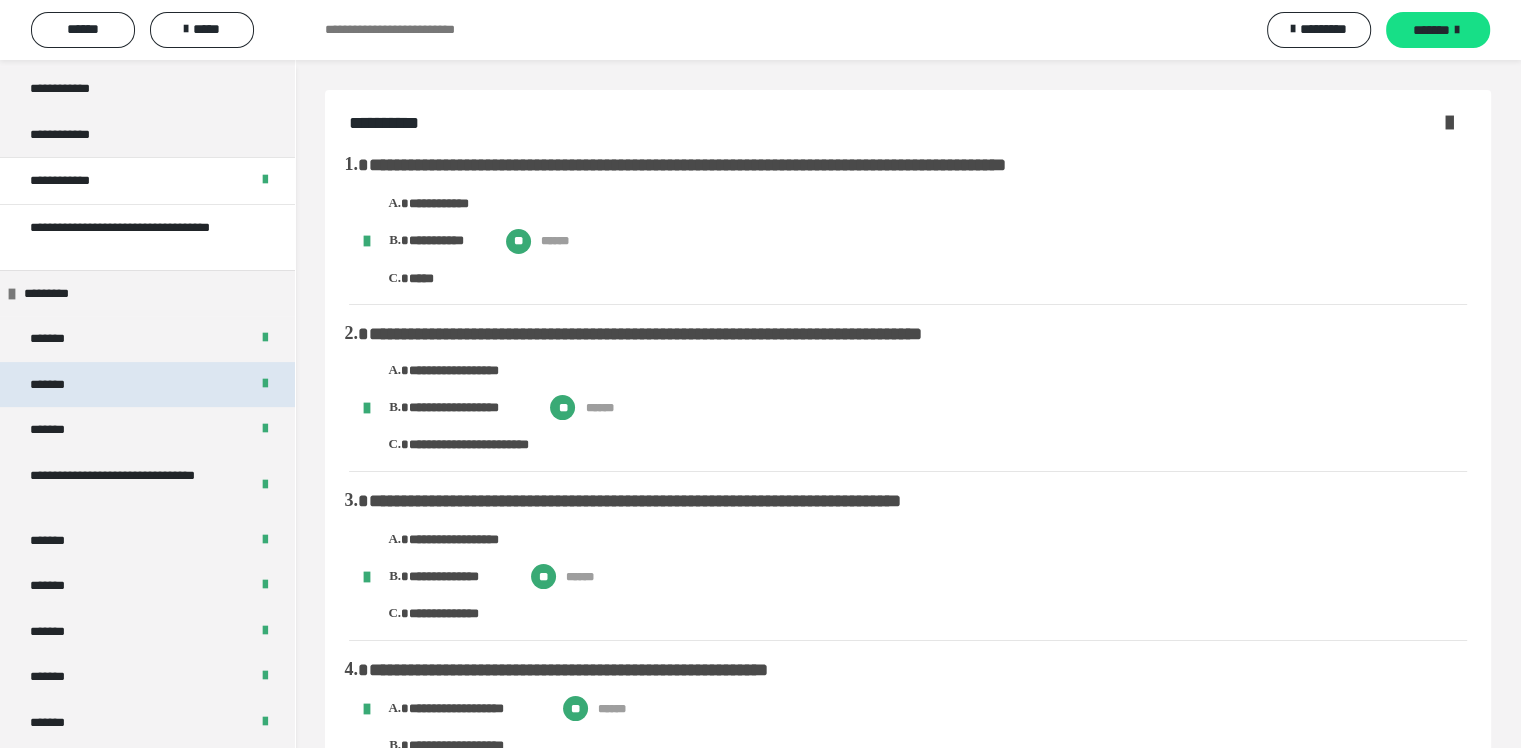 click on "*******" at bounding box center (147, 385) 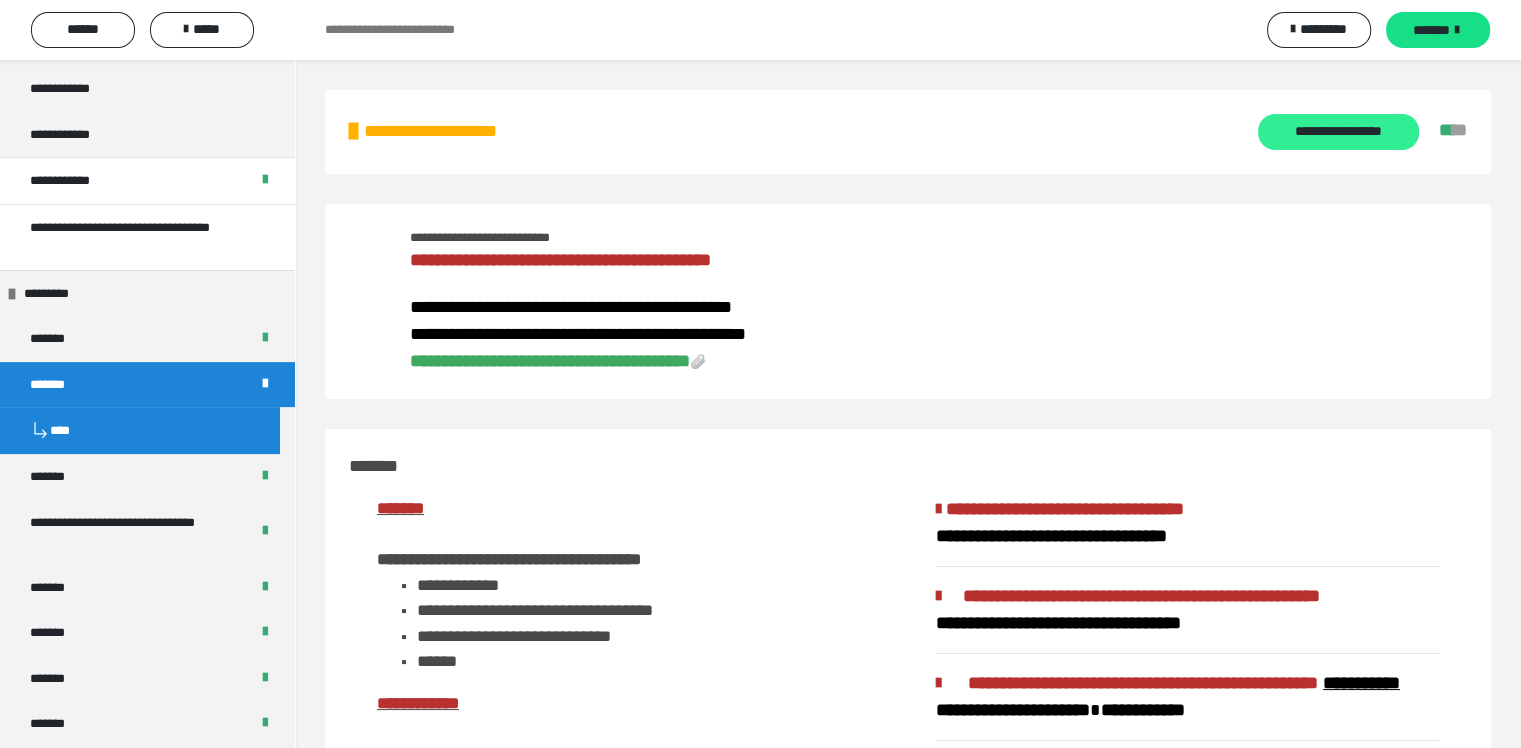 click on "**********" at bounding box center (1338, 132) 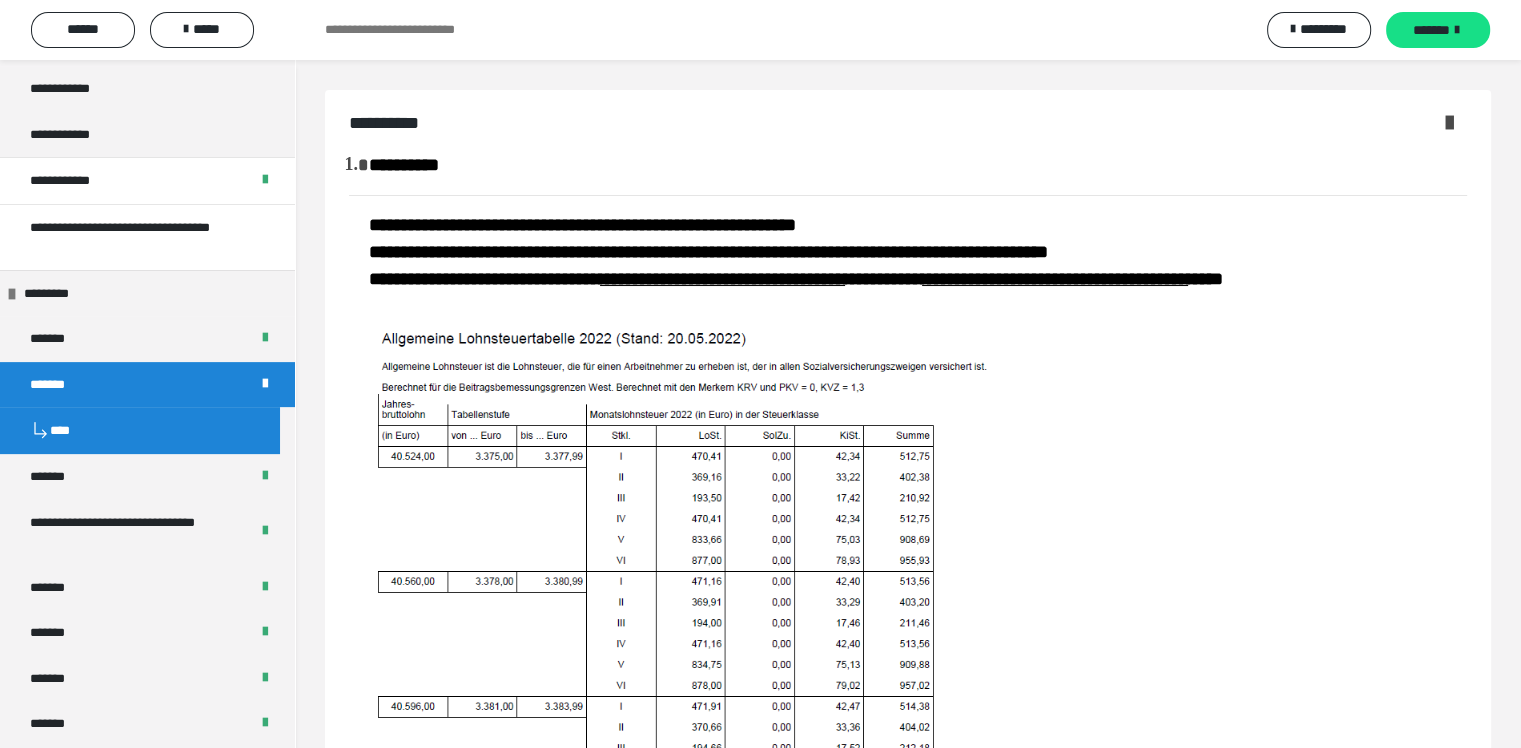 click at bounding box center [1449, 122] 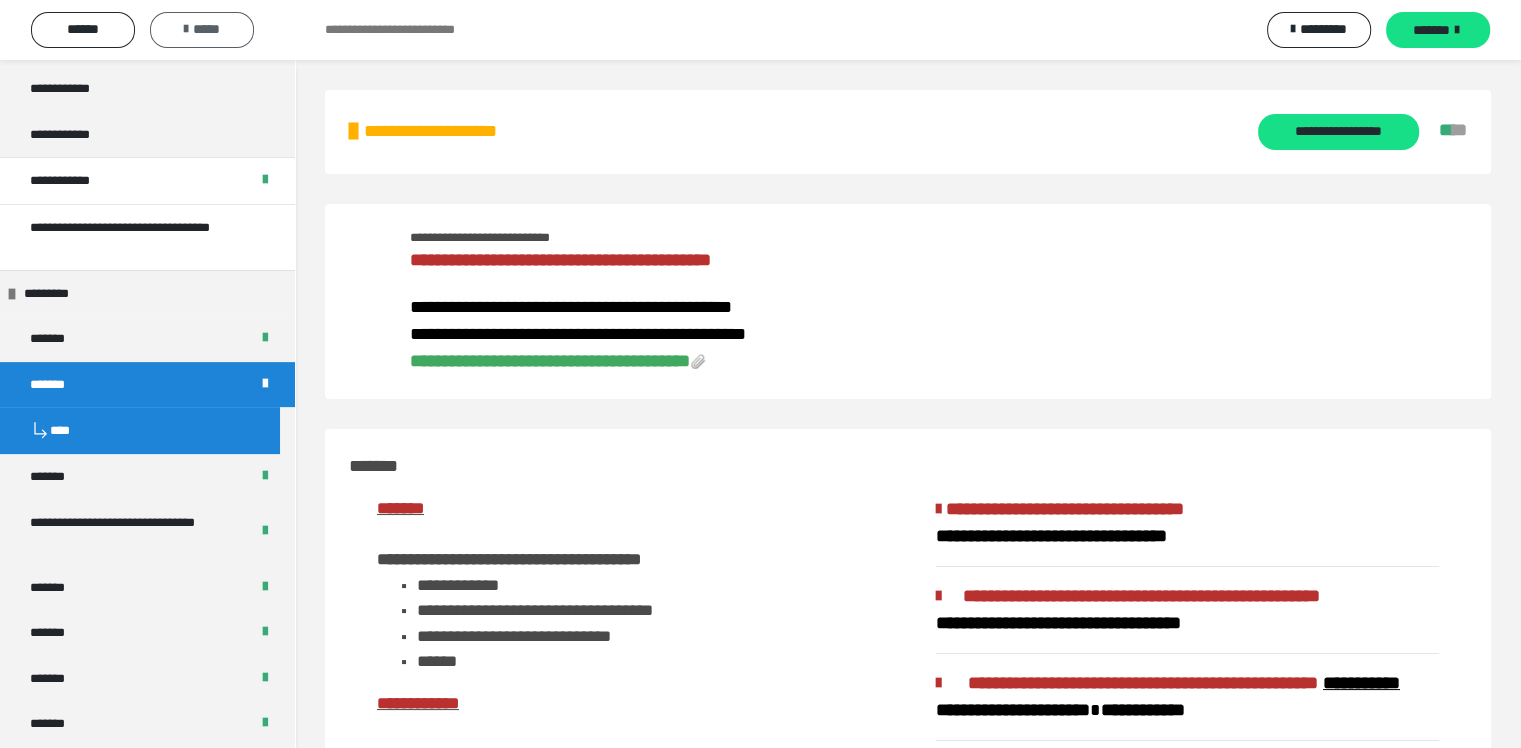 click on "*****" at bounding box center [202, 29] 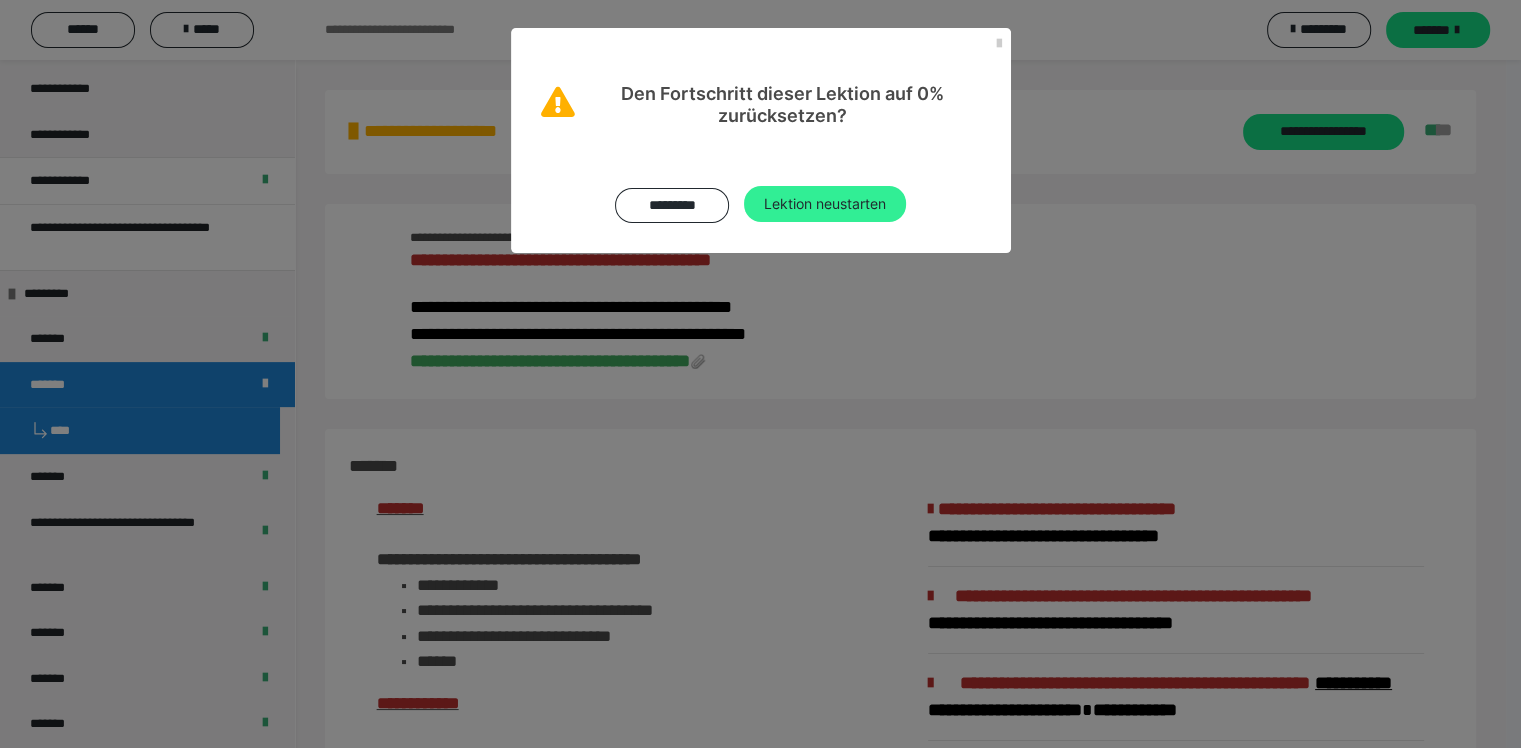 click on "Lektion neustarten" at bounding box center [825, 204] 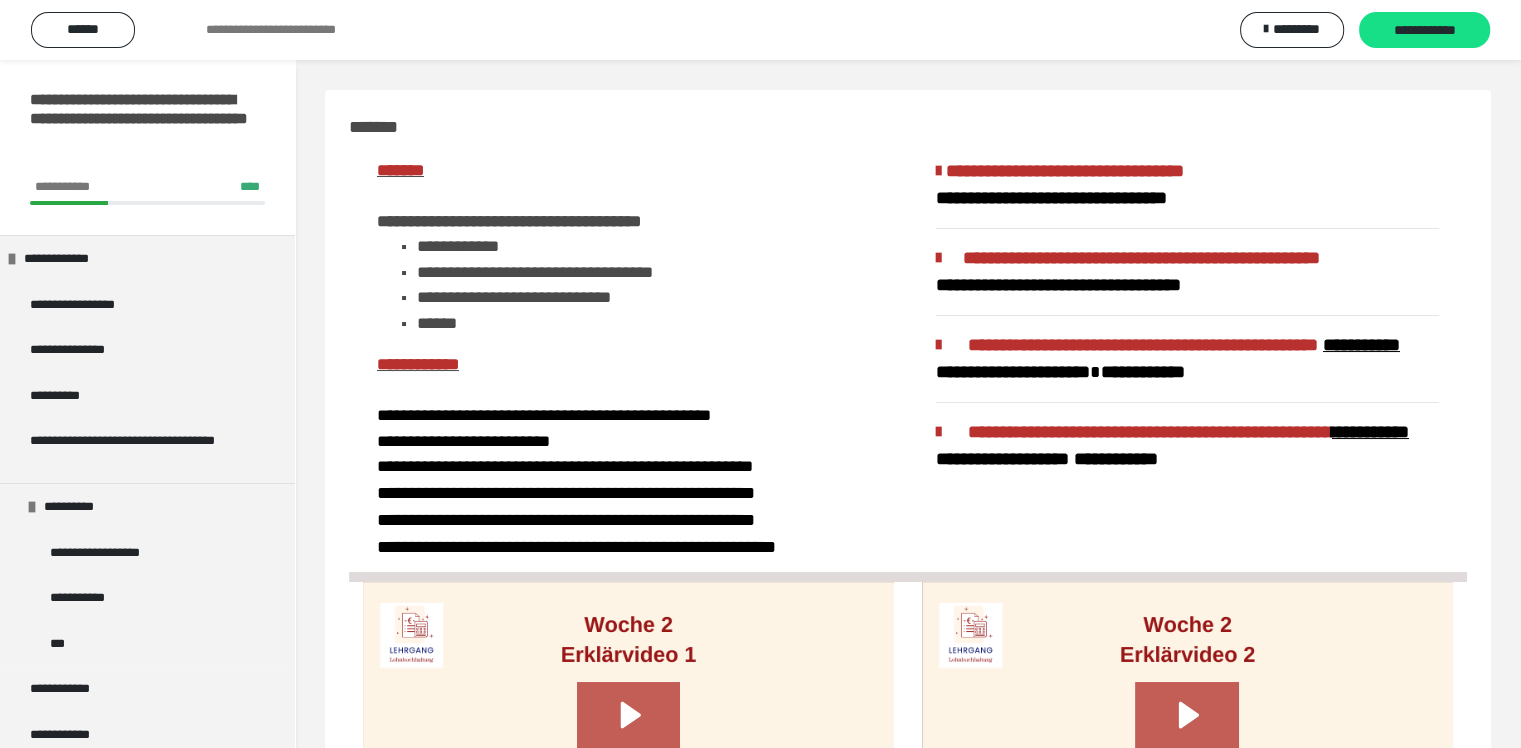 scroll, scrollTop: 600, scrollLeft: 0, axis: vertical 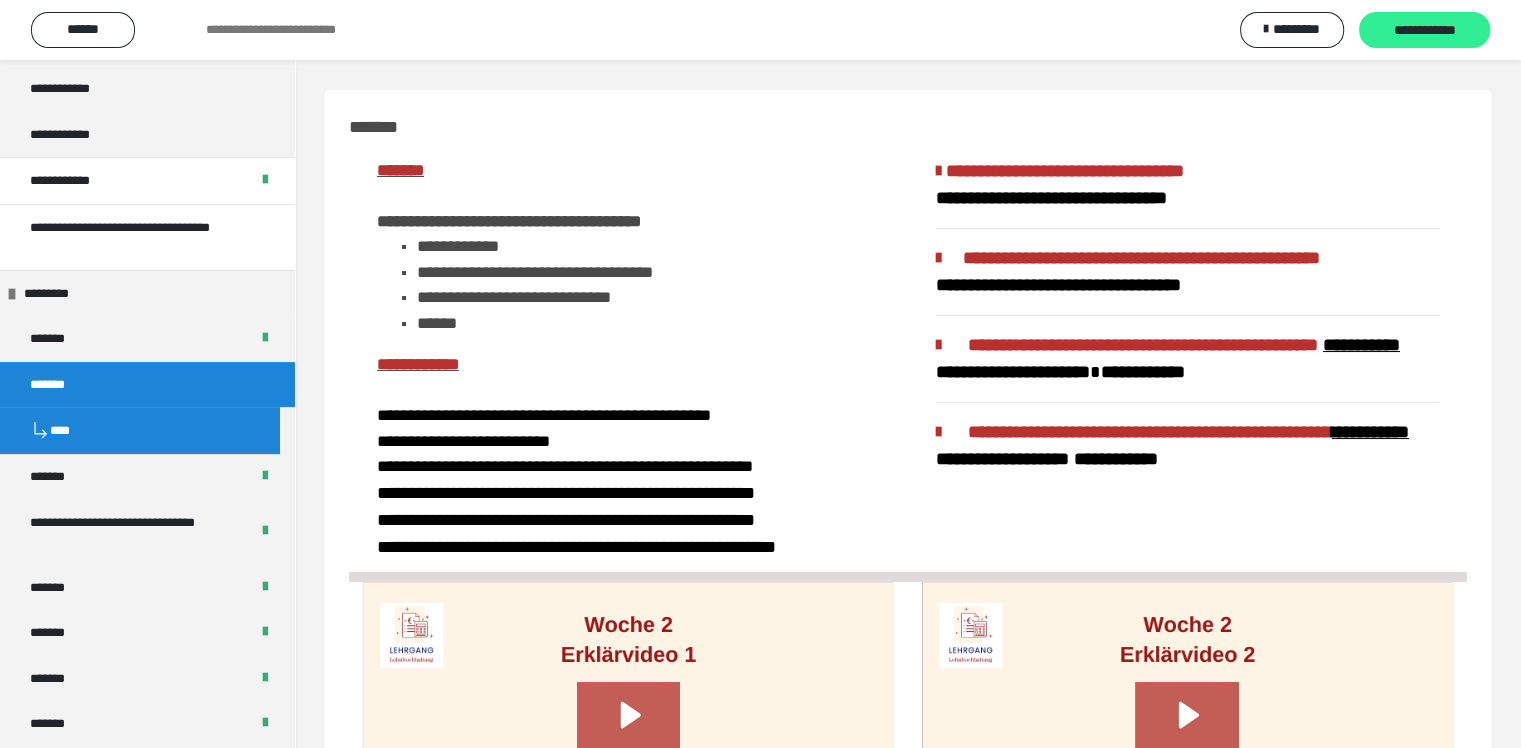 click on "**********" at bounding box center [1424, 31] 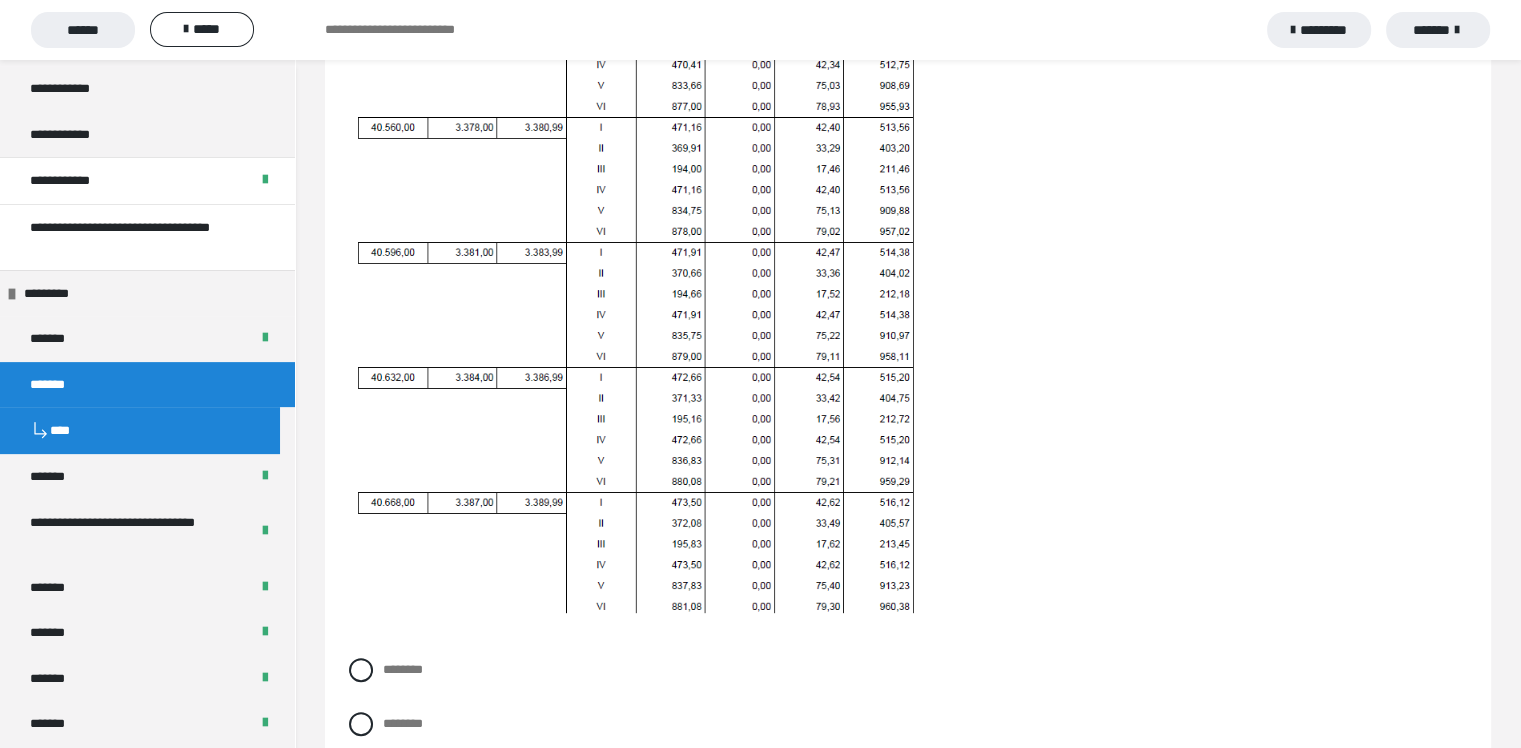scroll, scrollTop: 600, scrollLeft: 0, axis: vertical 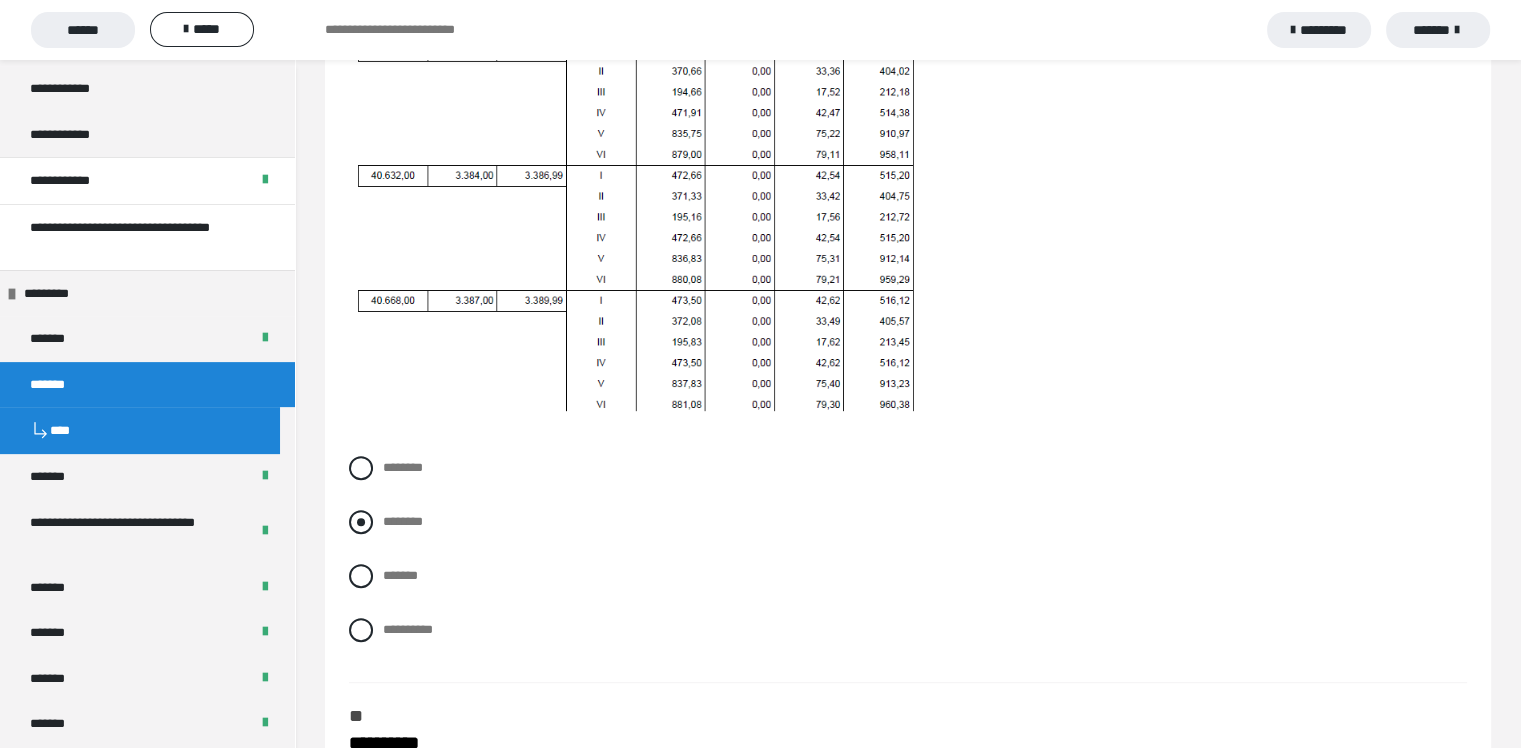 click on "********" at bounding box center [389, 516] 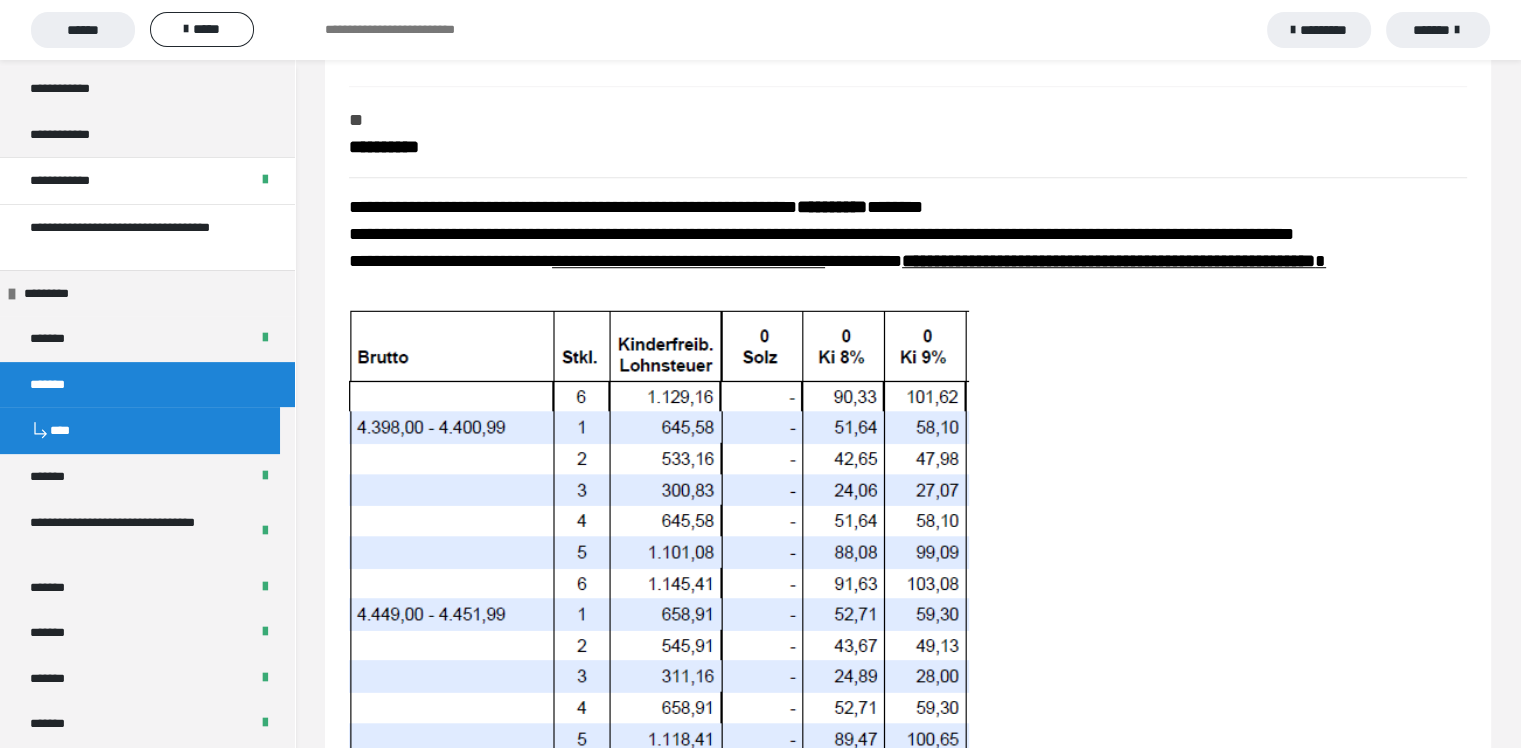 scroll, scrollTop: 1700, scrollLeft: 0, axis: vertical 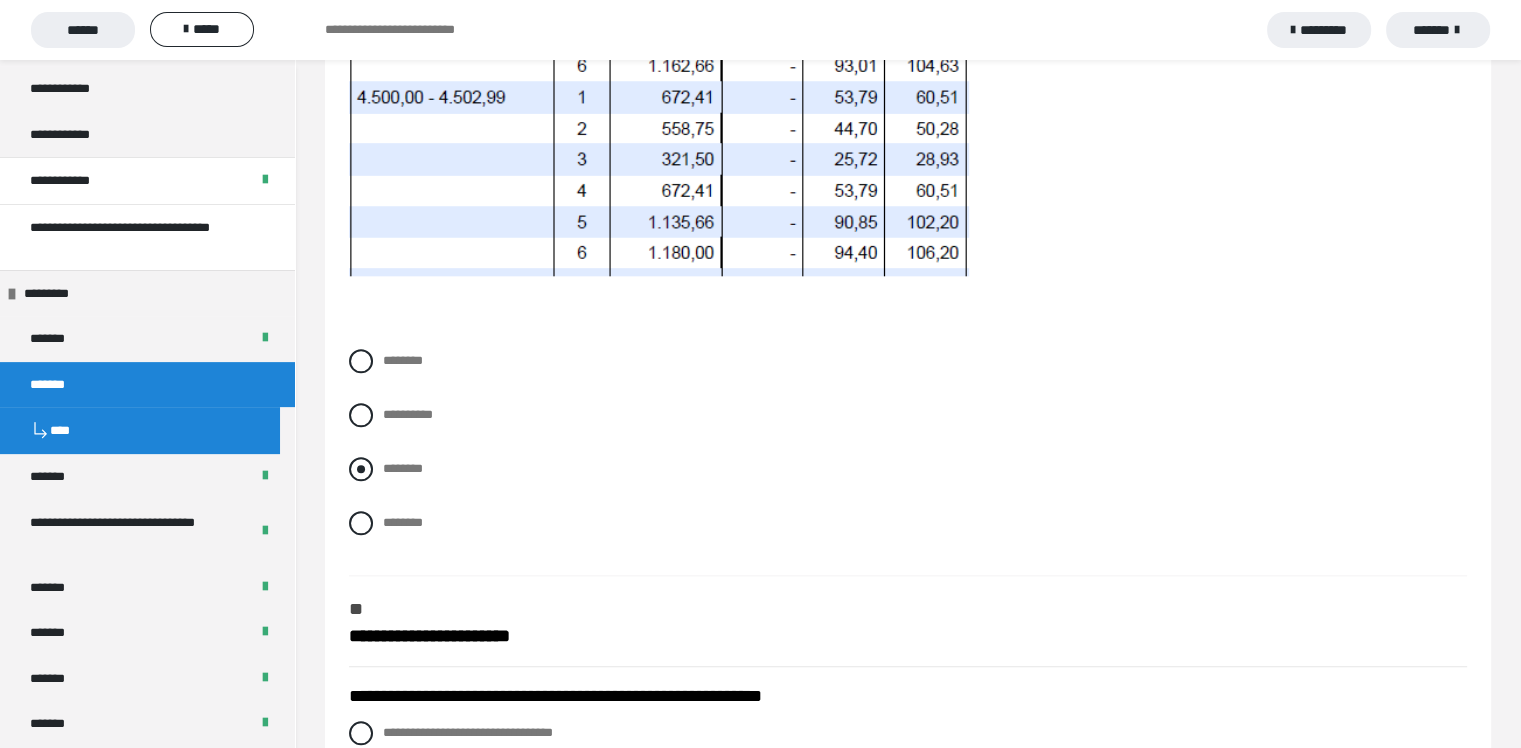click on "********" at bounding box center (403, 468) 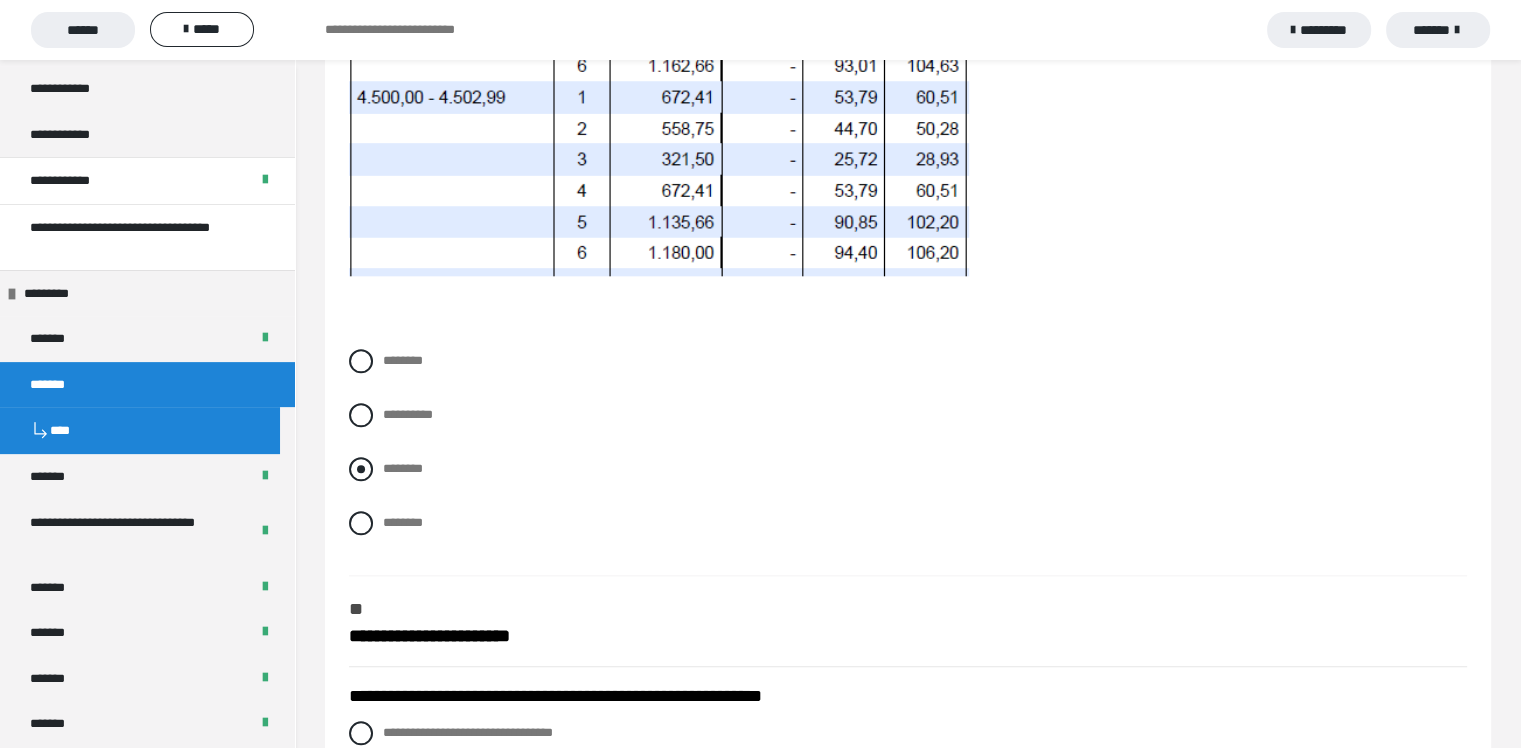 radio on "****" 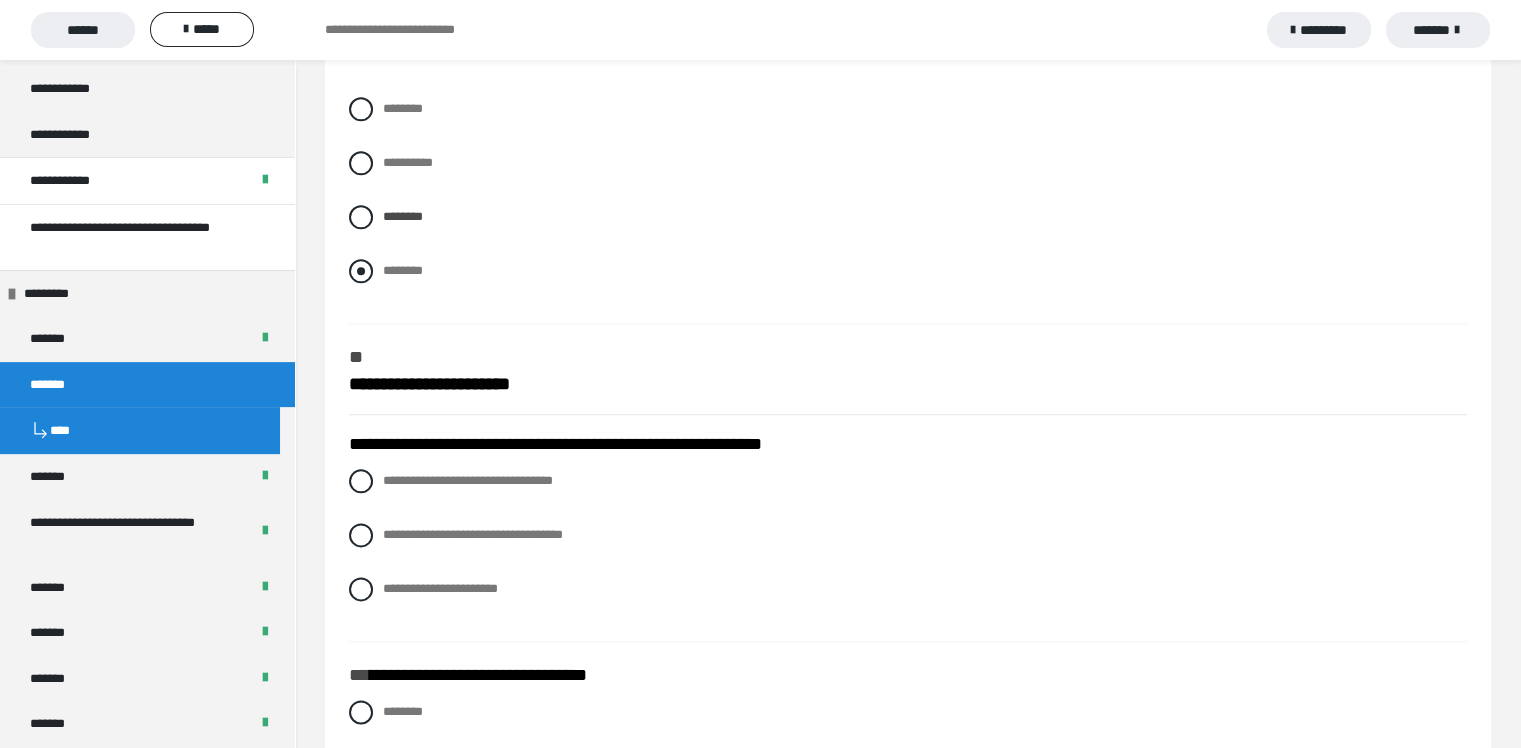 scroll, scrollTop: 2500, scrollLeft: 0, axis: vertical 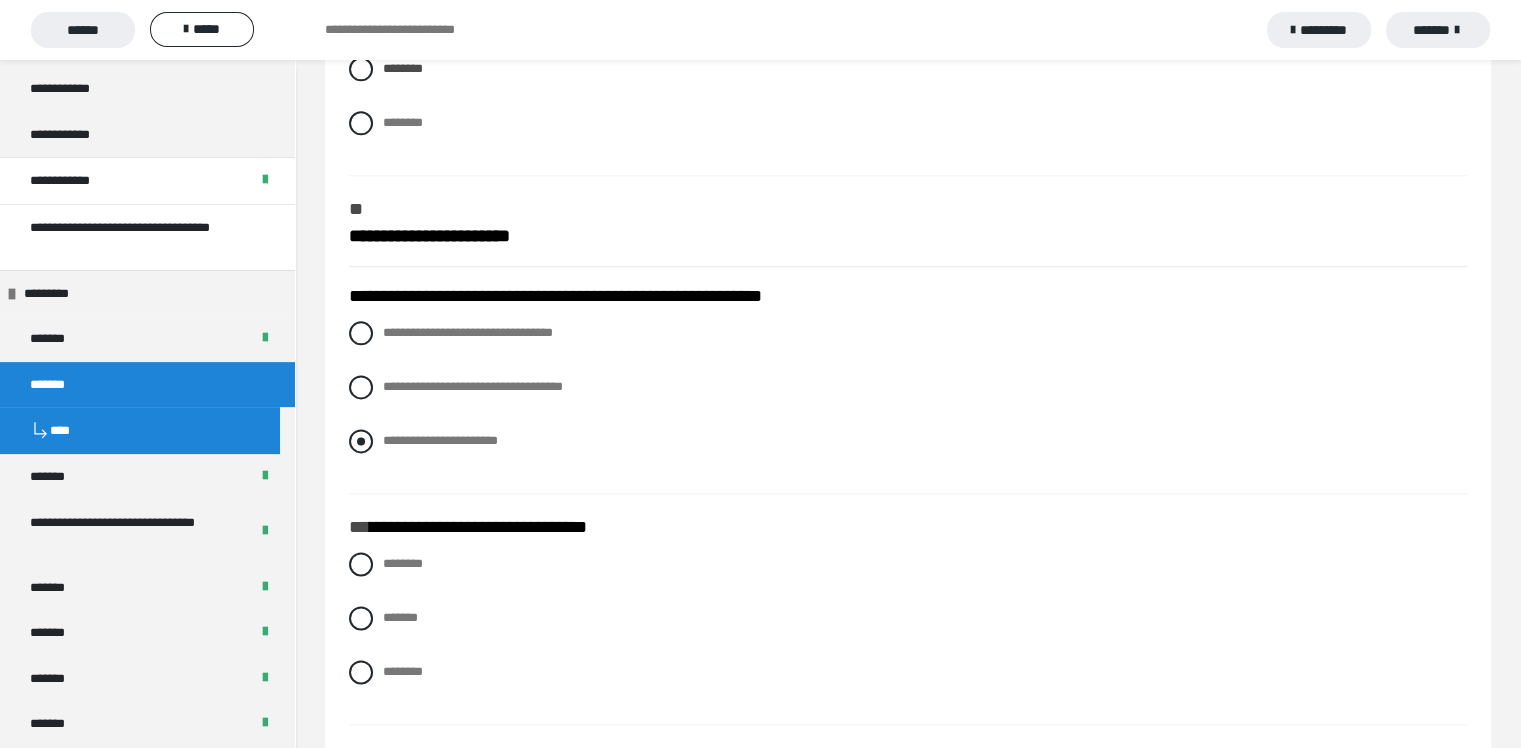 click on "**********" at bounding box center [440, 440] 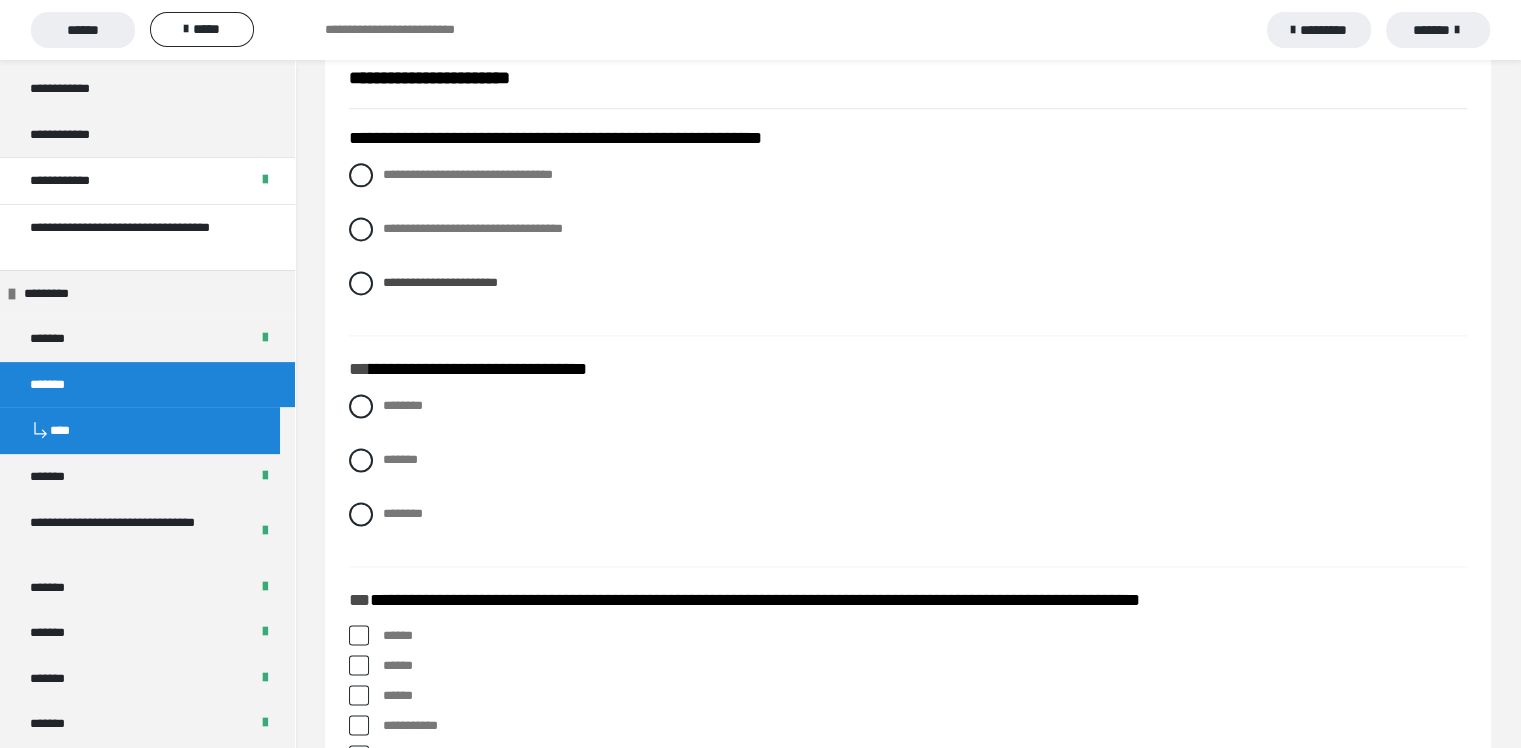 scroll, scrollTop: 2700, scrollLeft: 0, axis: vertical 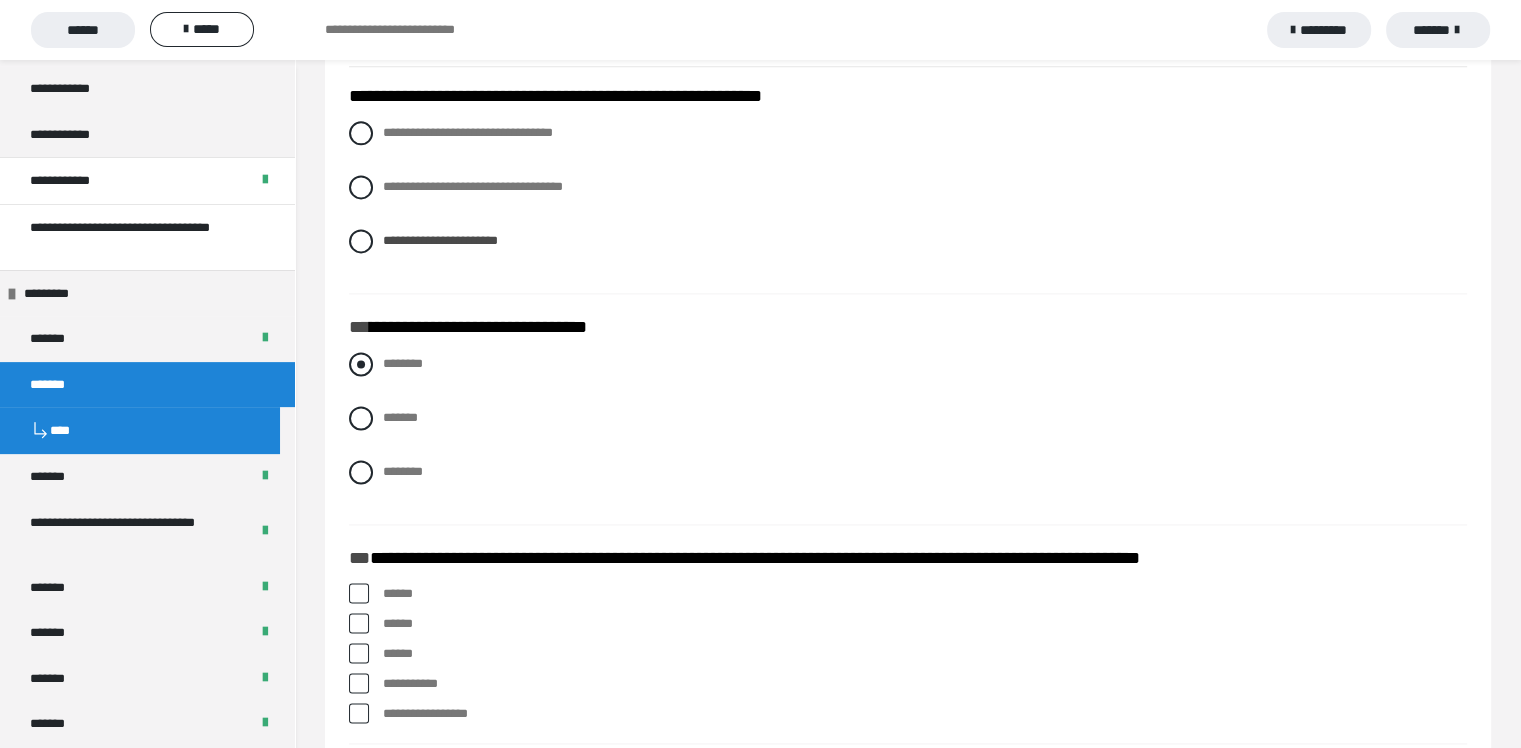 click on "********" at bounding box center (403, 363) 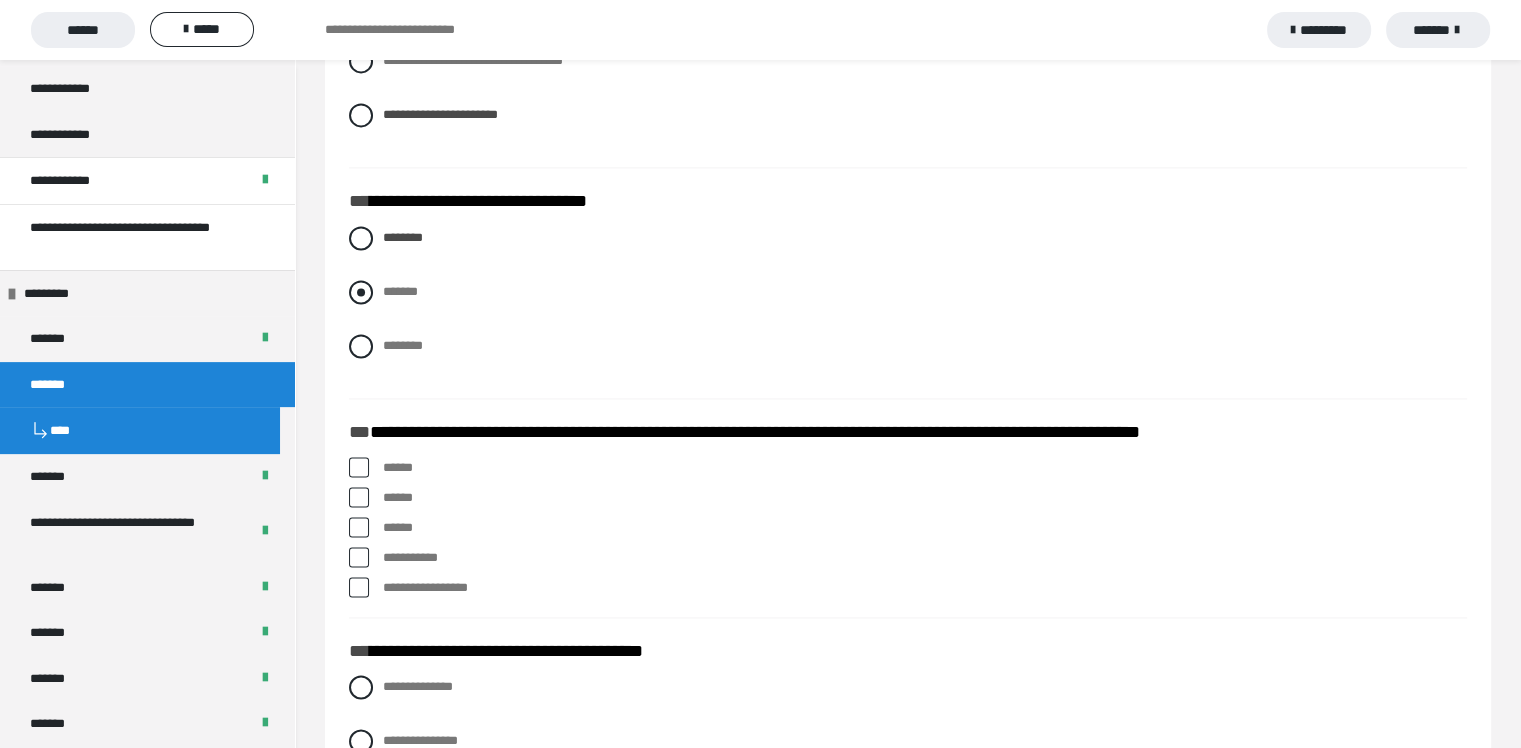 scroll, scrollTop: 2900, scrollLeft: 0, axis: vertical 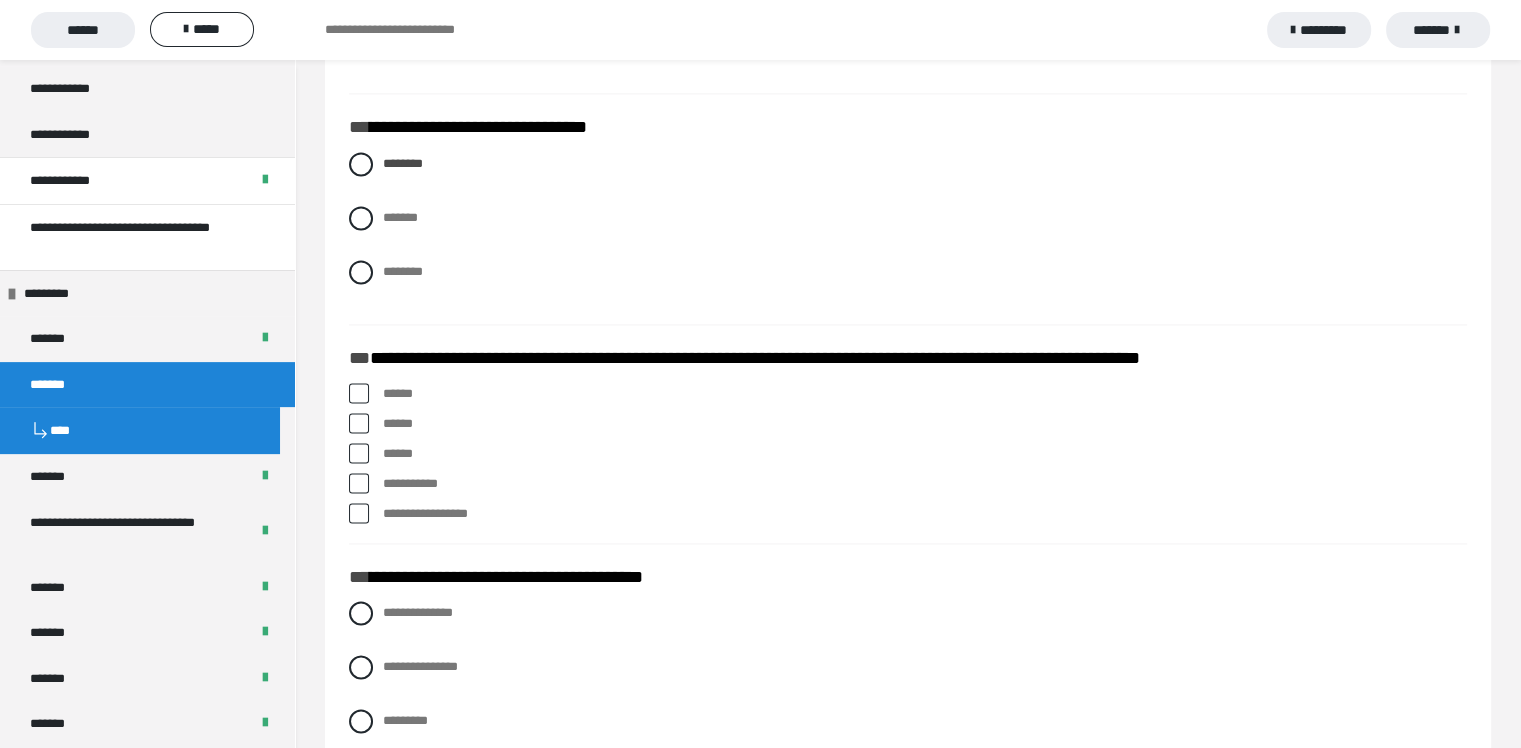 click on "******" at bounding box center [925, 454] 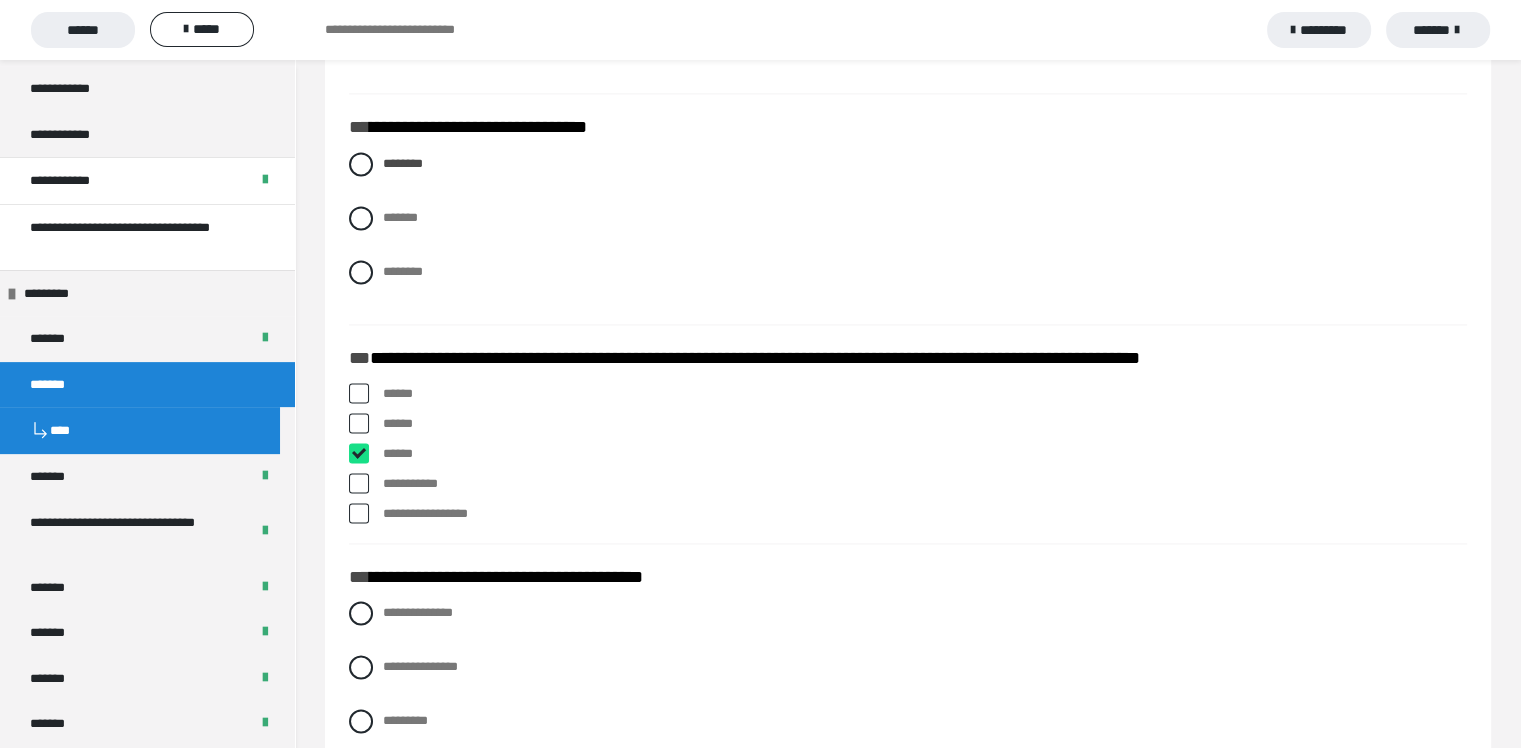 checkbox on "****" 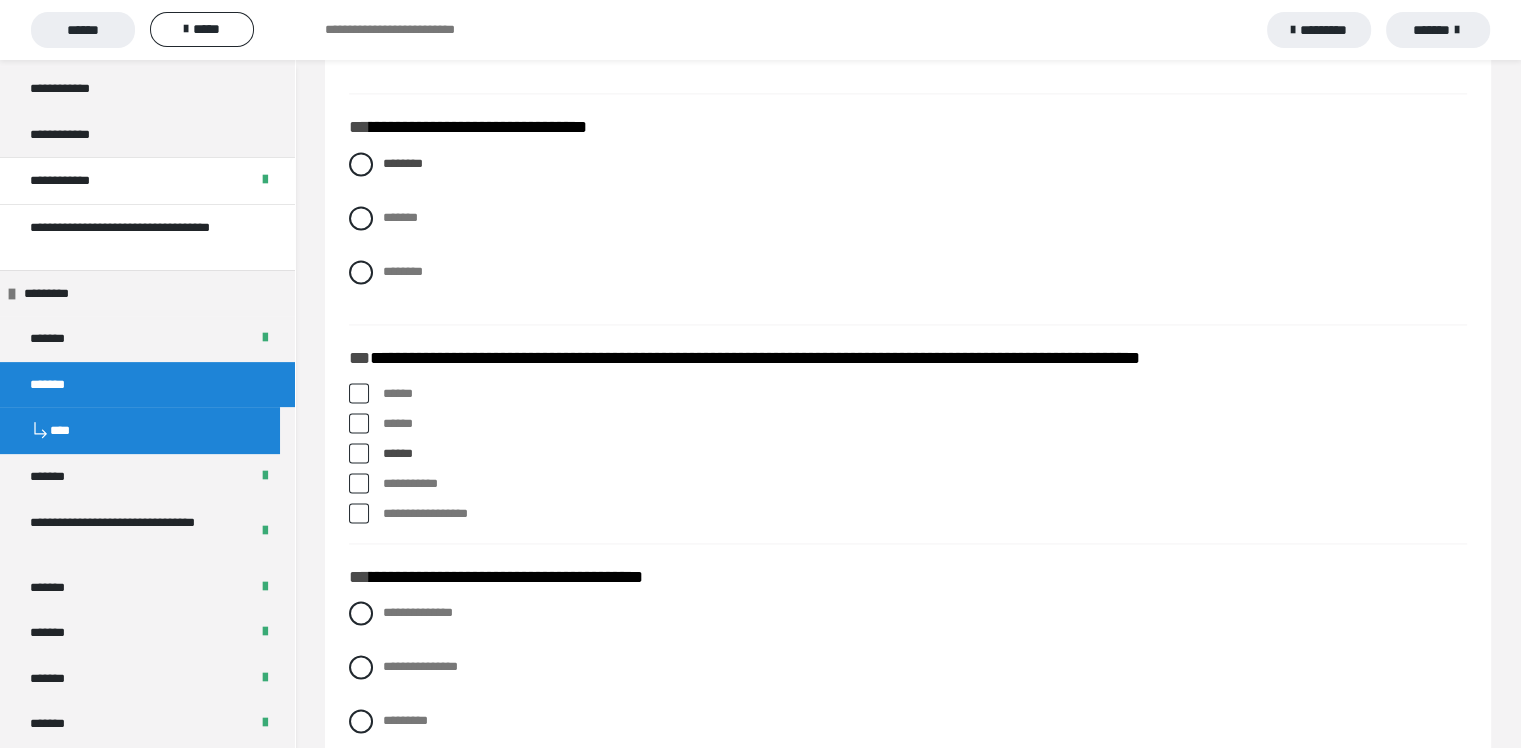 click on "**********" at bounding box center [925, 514] 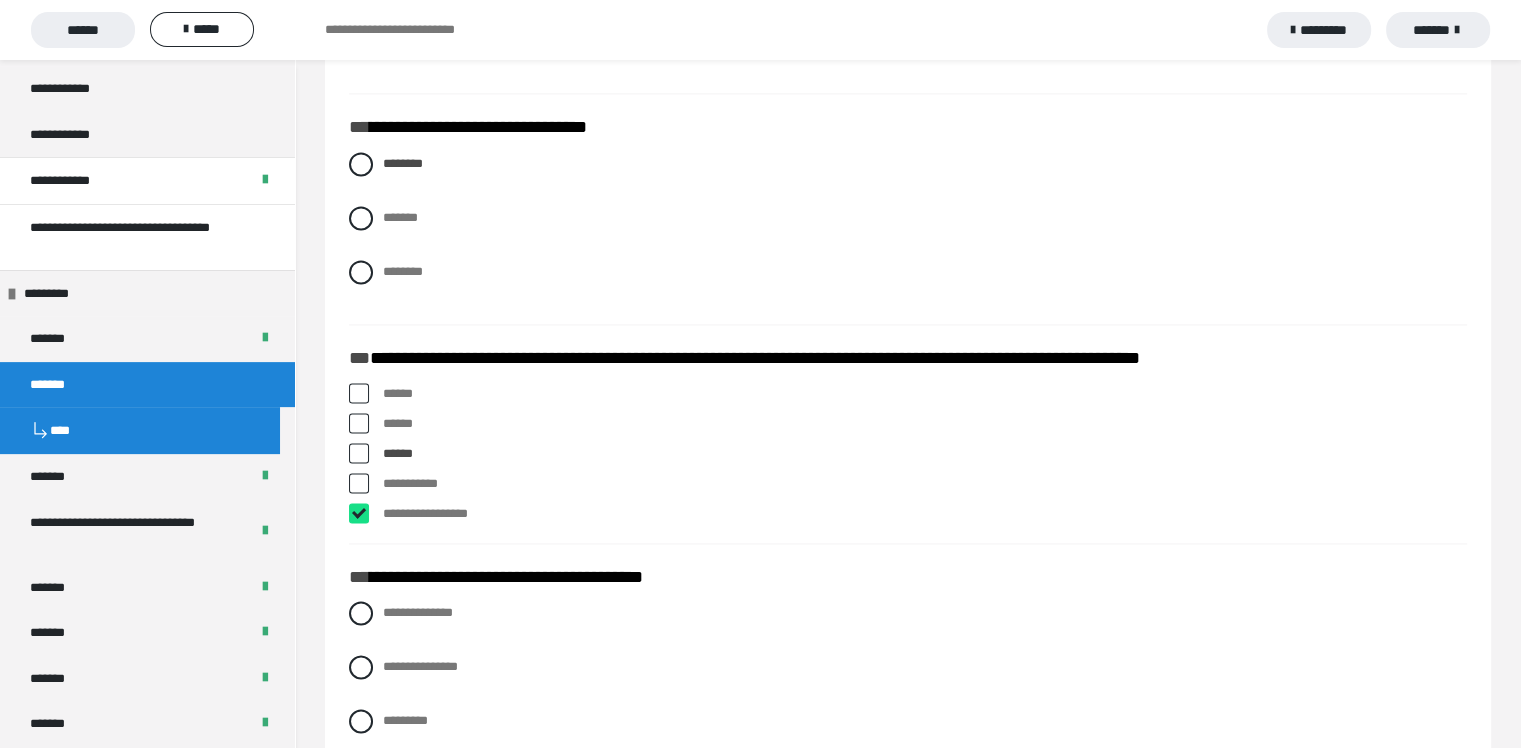 checkbox on "****" 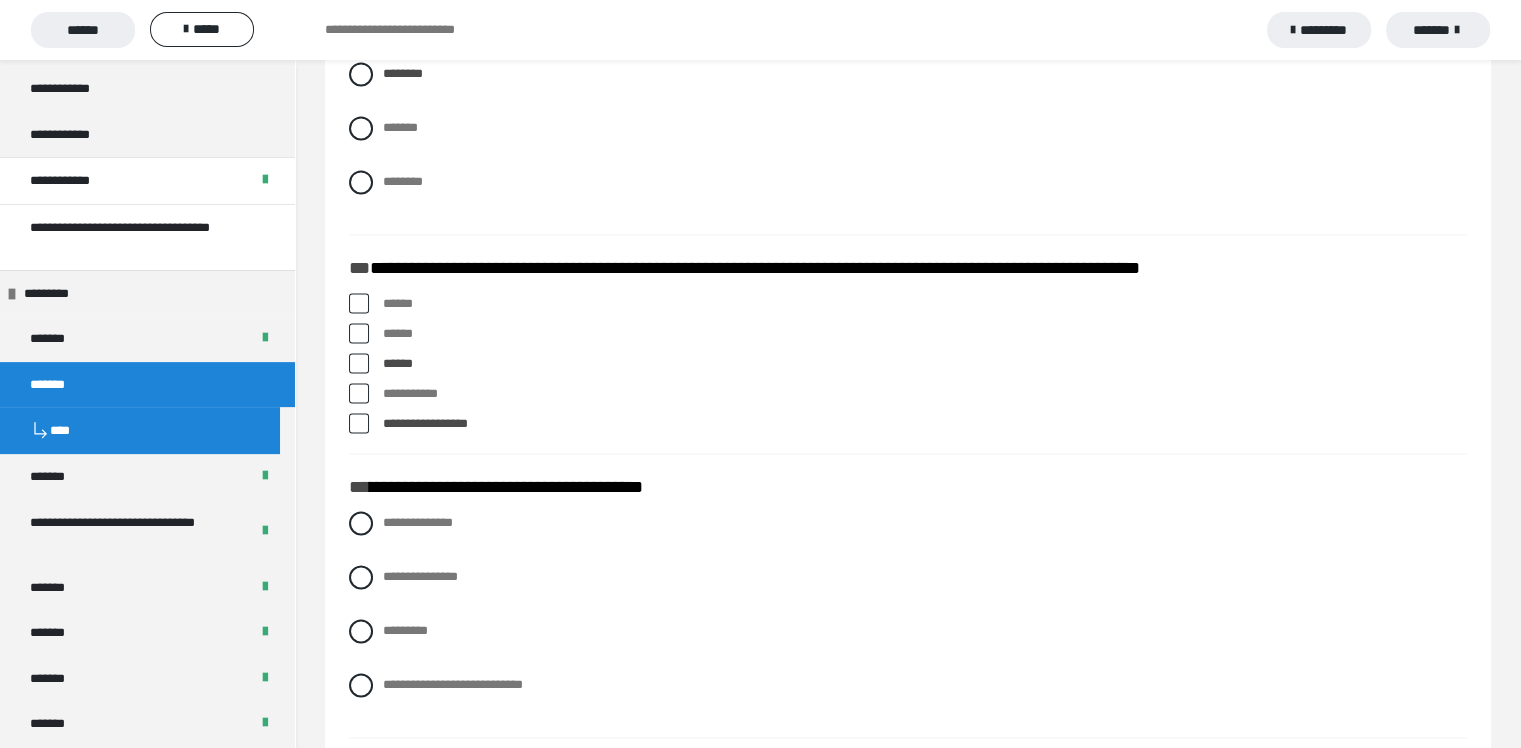 scroll, scrollTop: 3200, scrollLeft: 0, axis: vertical 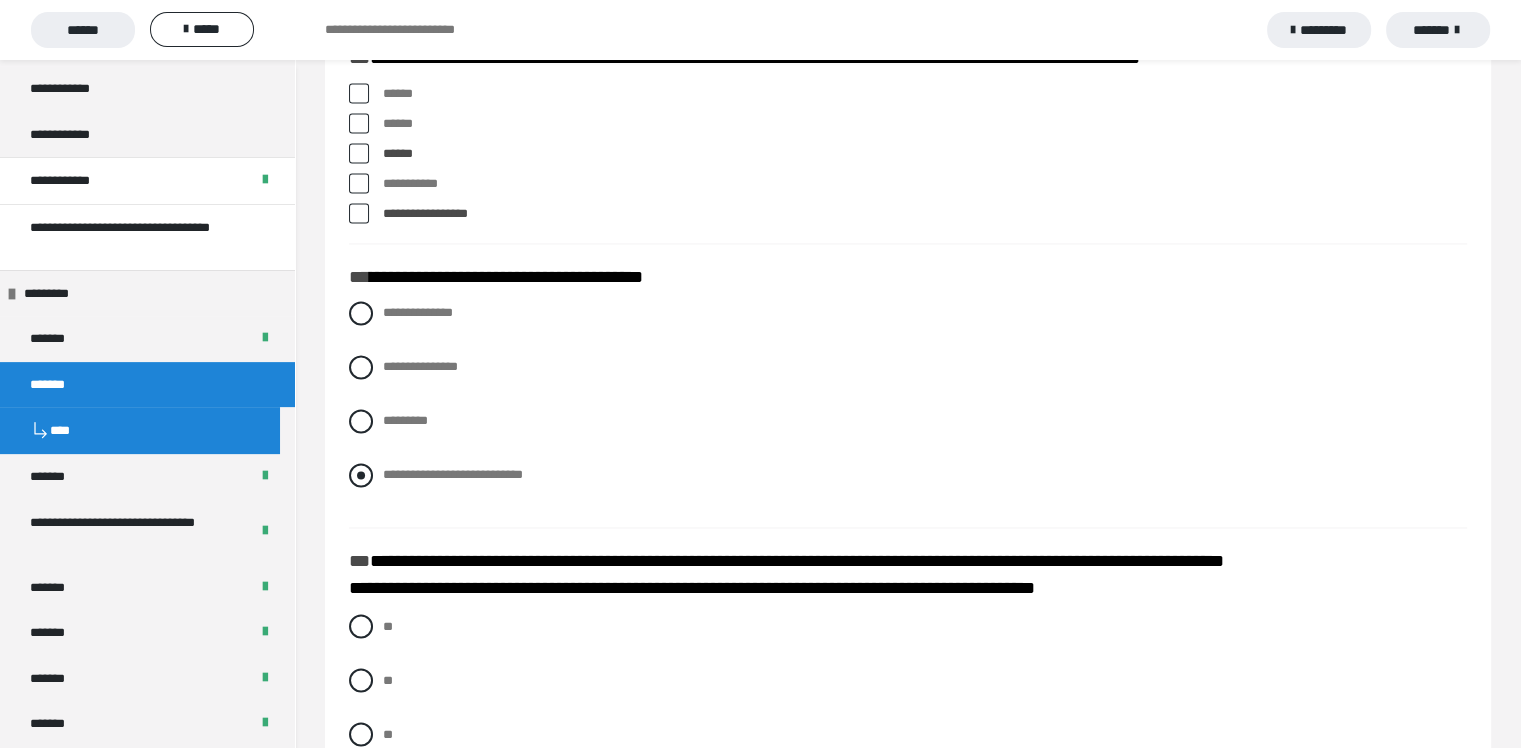 click on "**********" at bounding box center (453, 474) 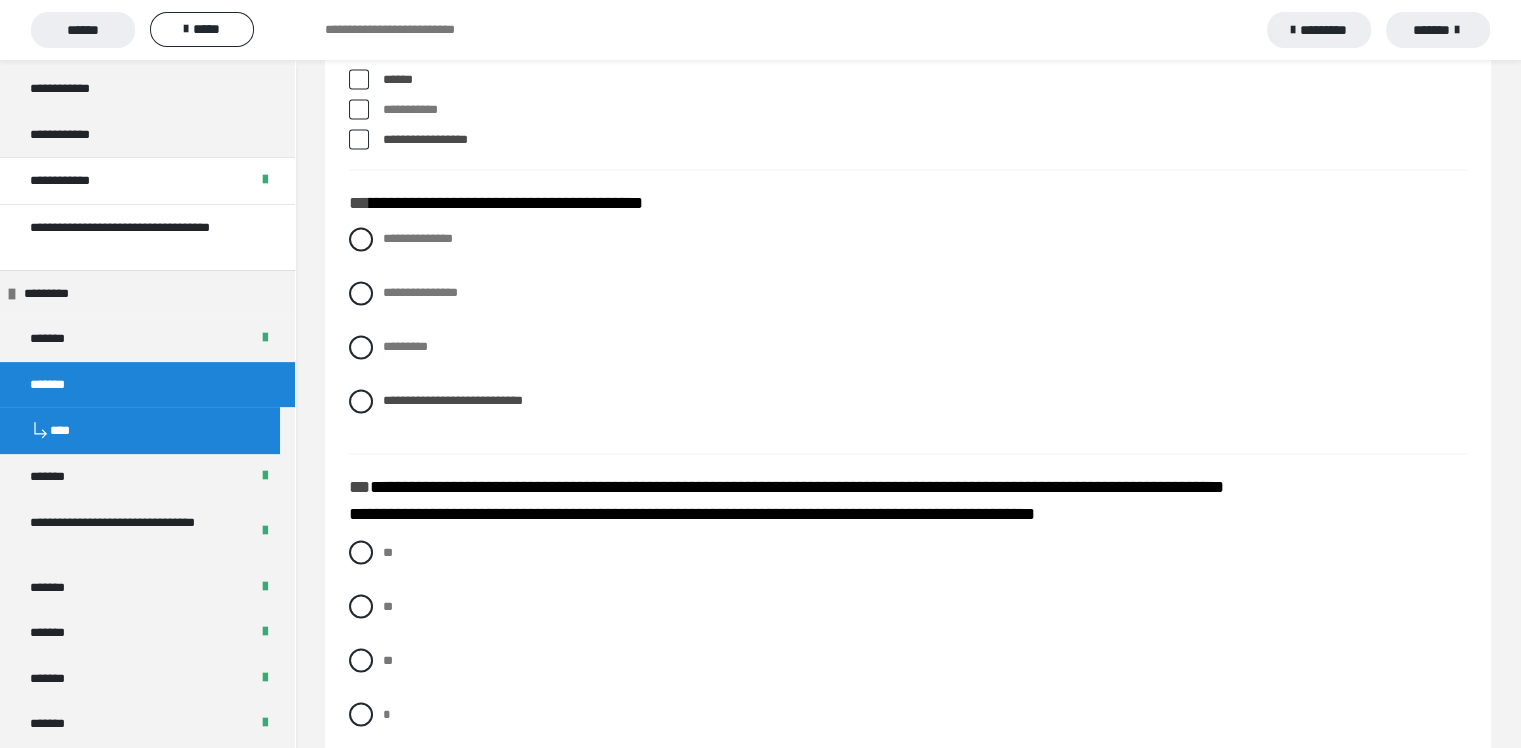 scroll, scrollTop: 3400, scrollLeft: 0, axis: vertical 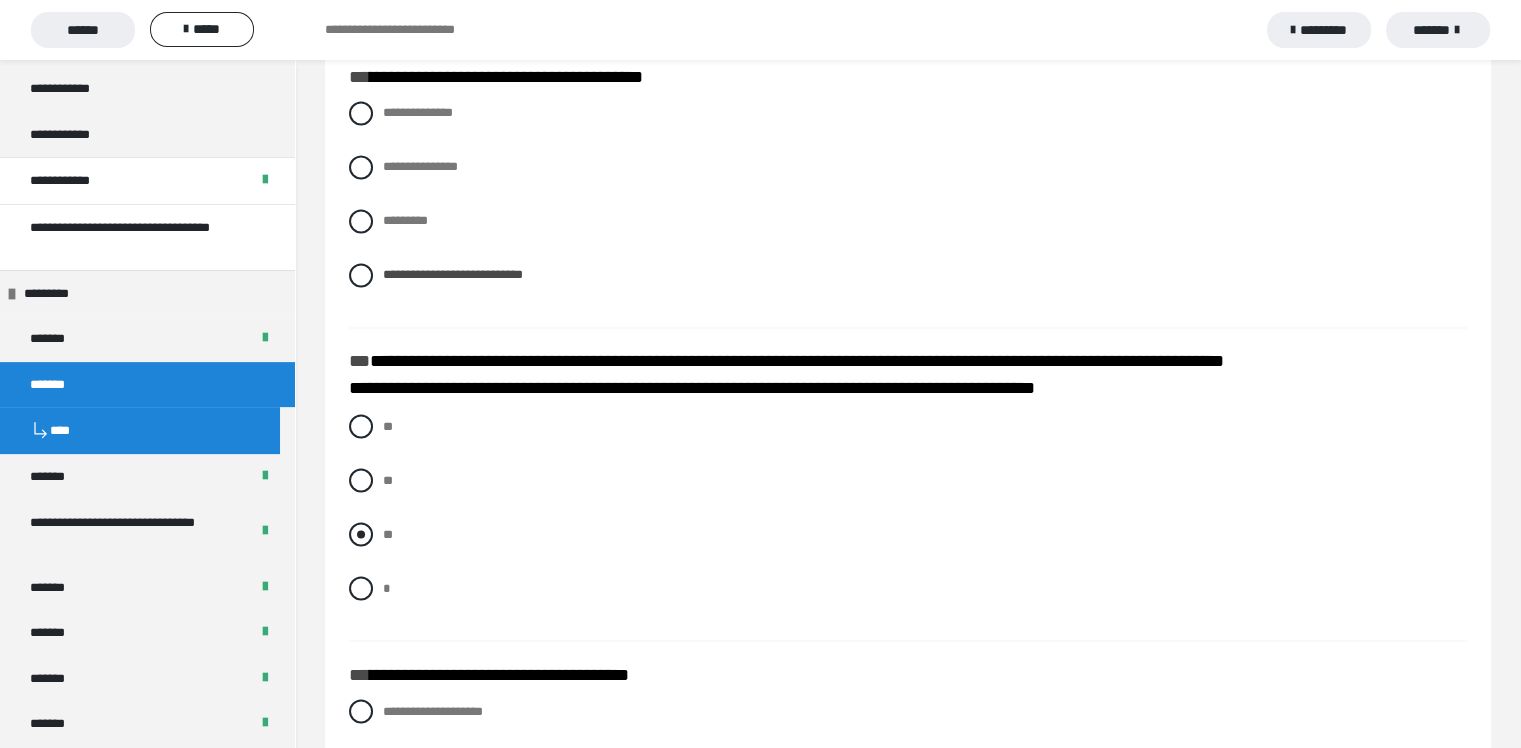 click on "**" at bounding box center [908, 534] 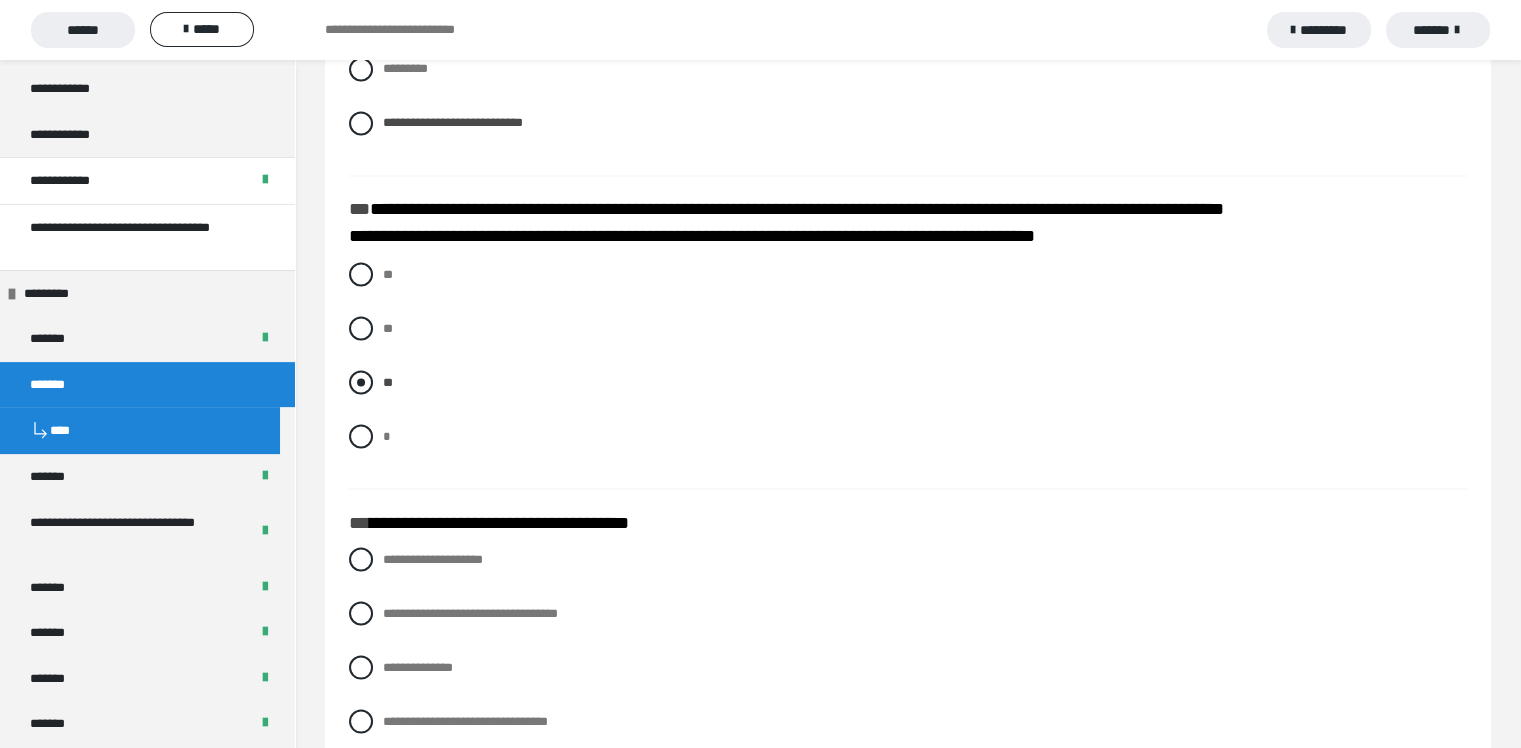 scroll, scrollTop: 3805, scrollLeft: 0, axis: vertical 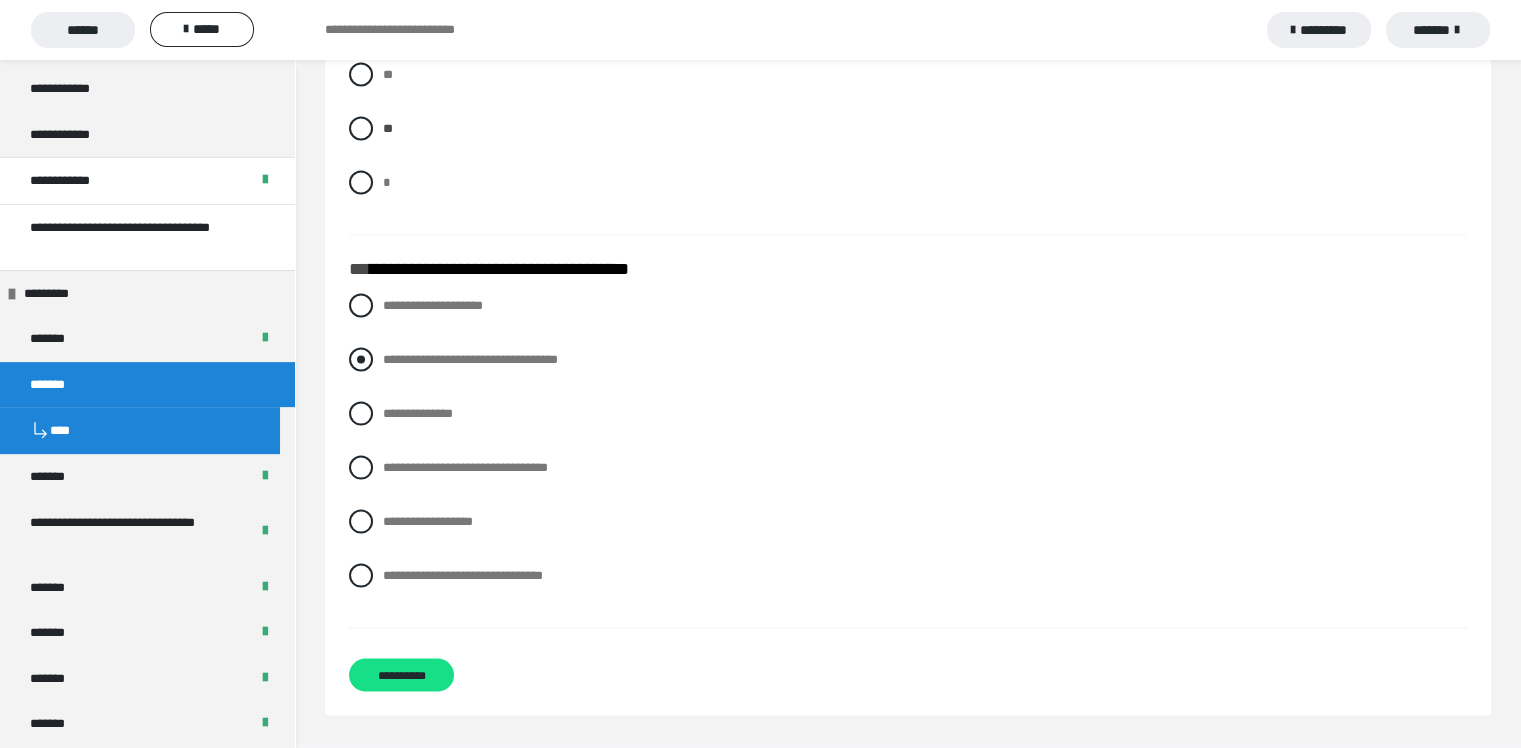 click on "**********" at bounding box center [470, 359] 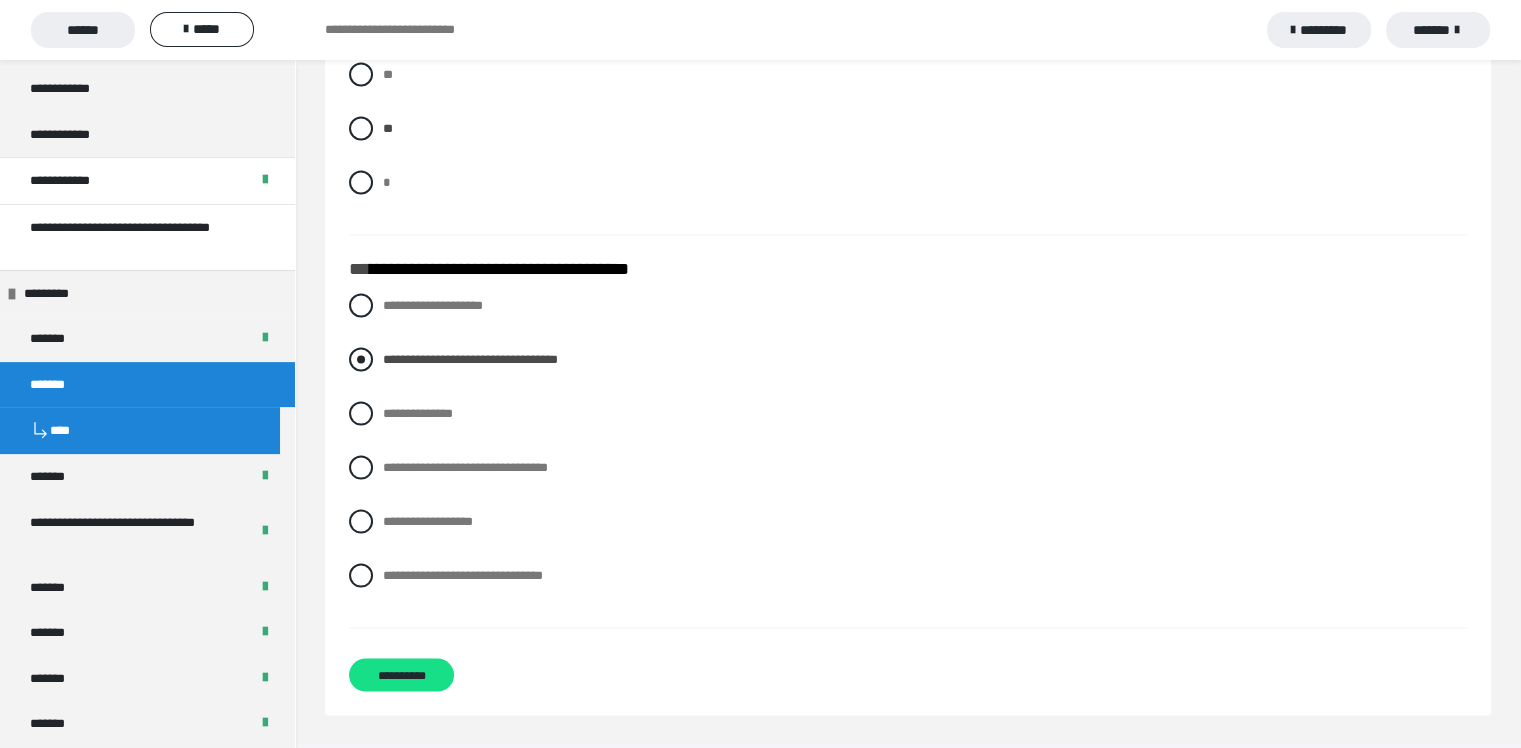 click on "**********" at bounding box center (470, 359) 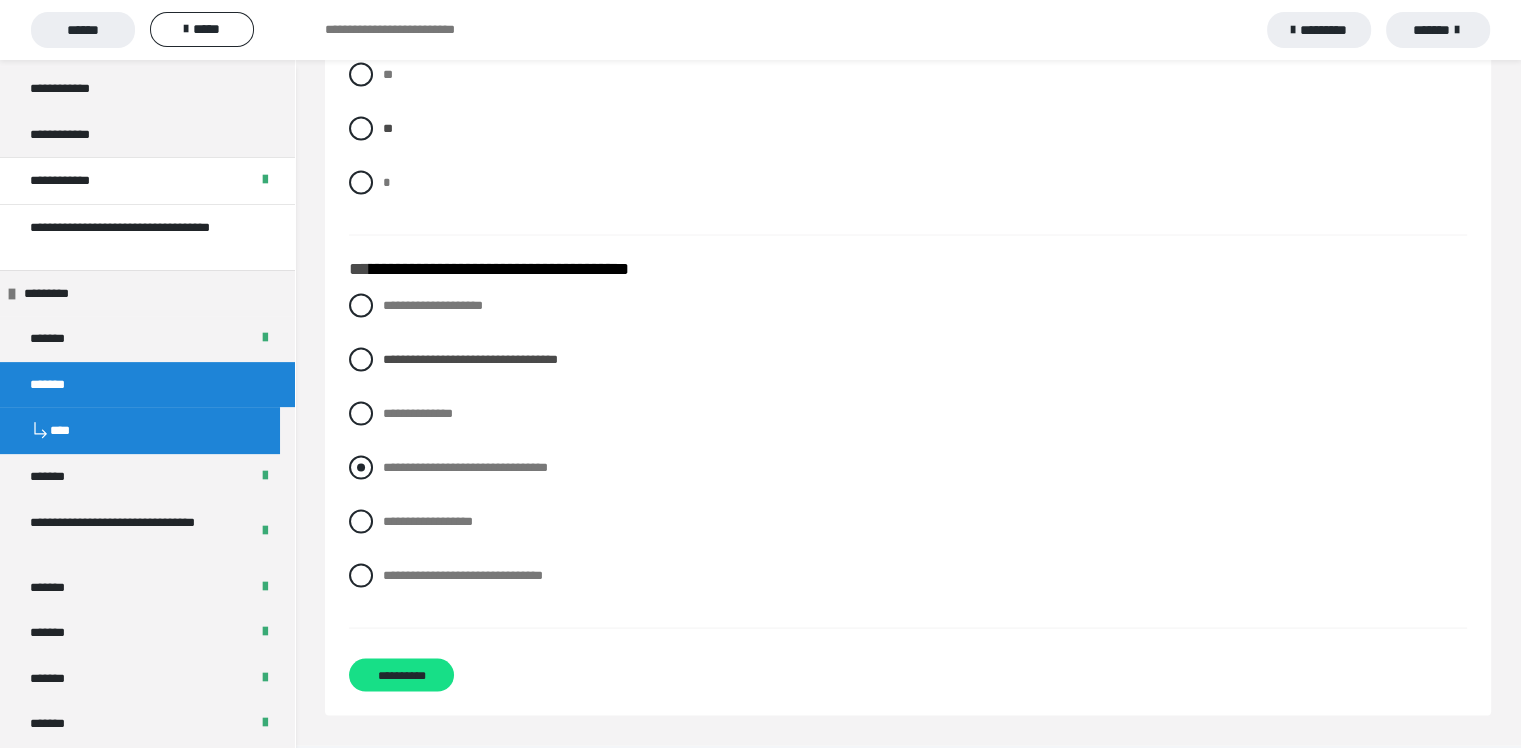 click on "**********" at bounding box center (908, 468) 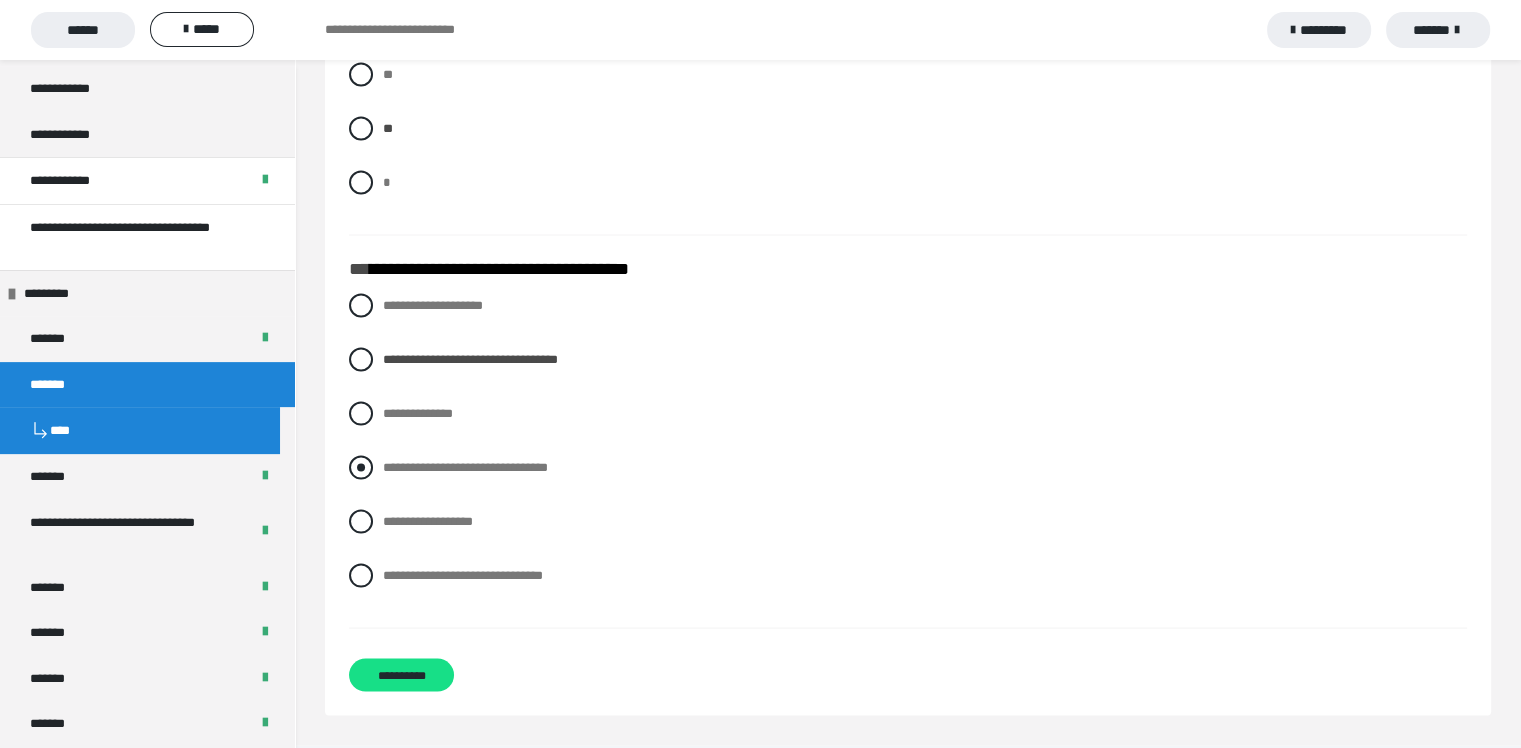 radio on "****" 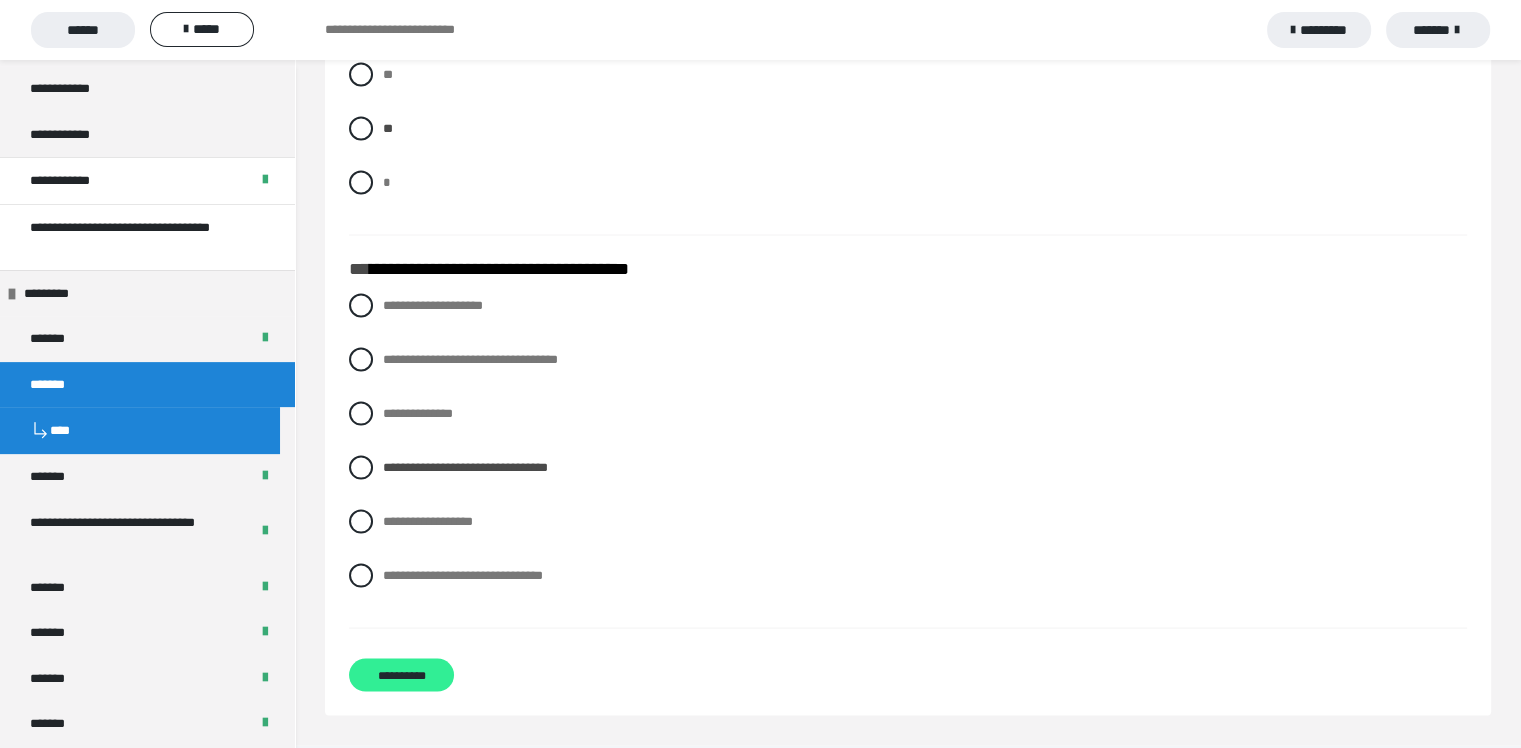 click on "**********" at bounding box center [401, 675] 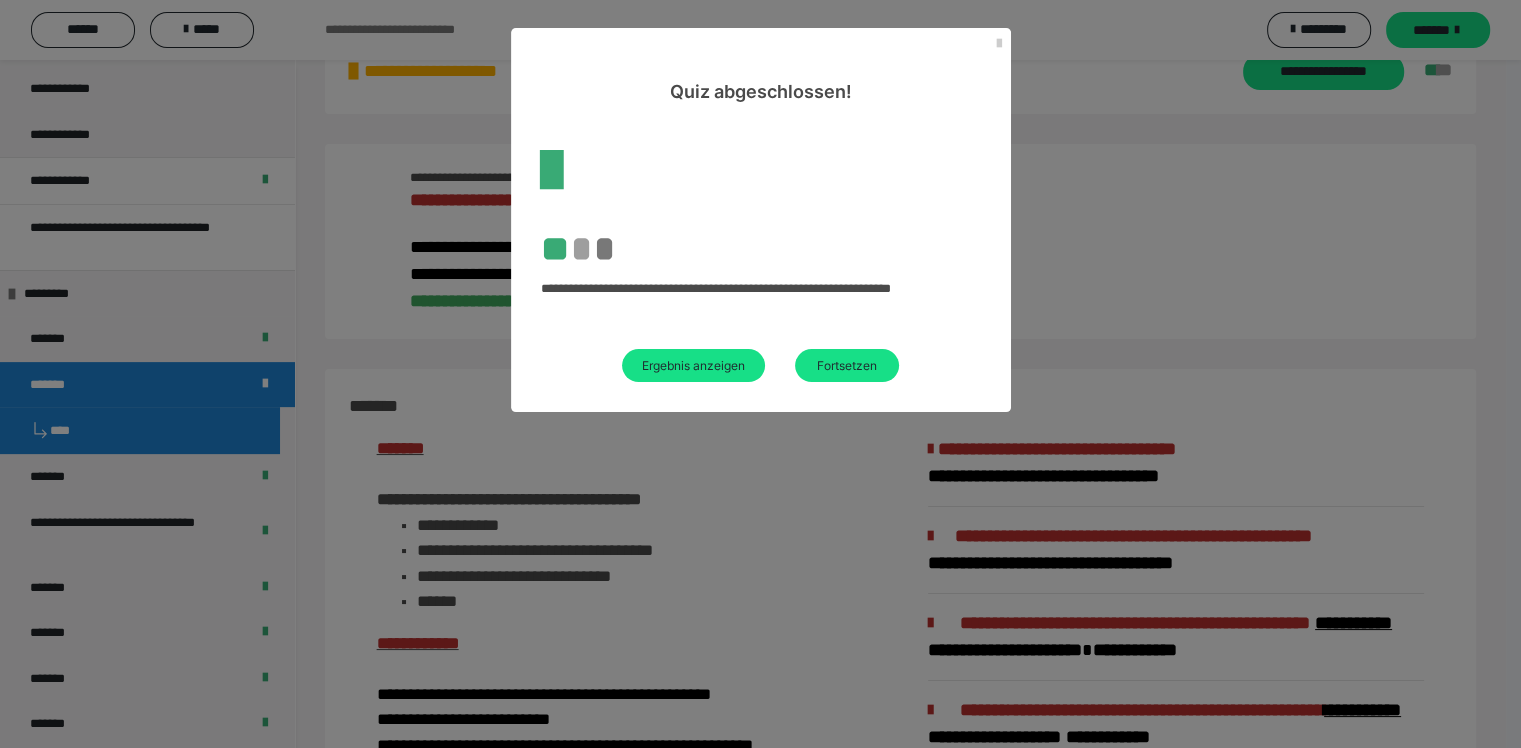 scroll, scrollTop: 2441, scrollLeft: 0, axis: vertical 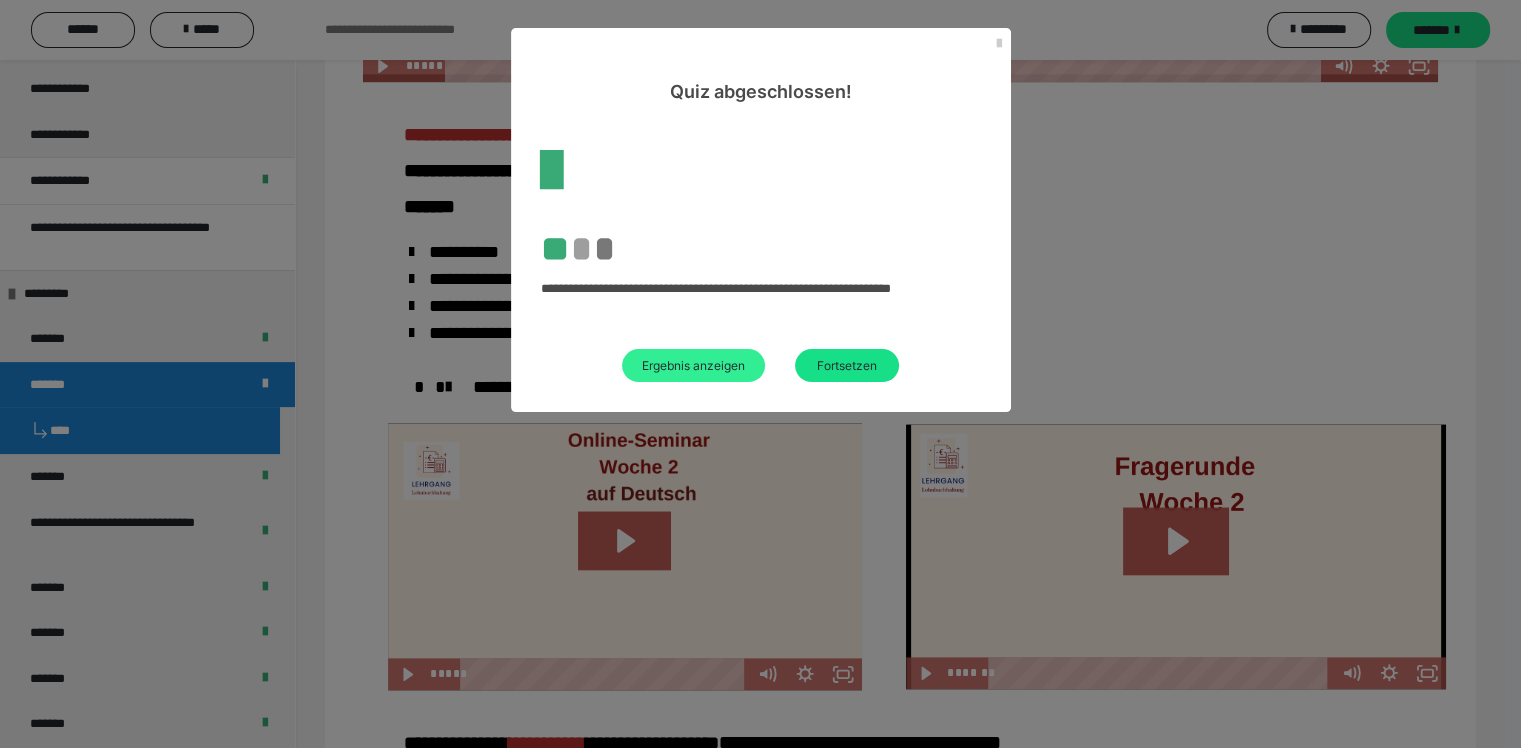 click on "Ergebnis anzeigen" at bounding box center [693, 365] 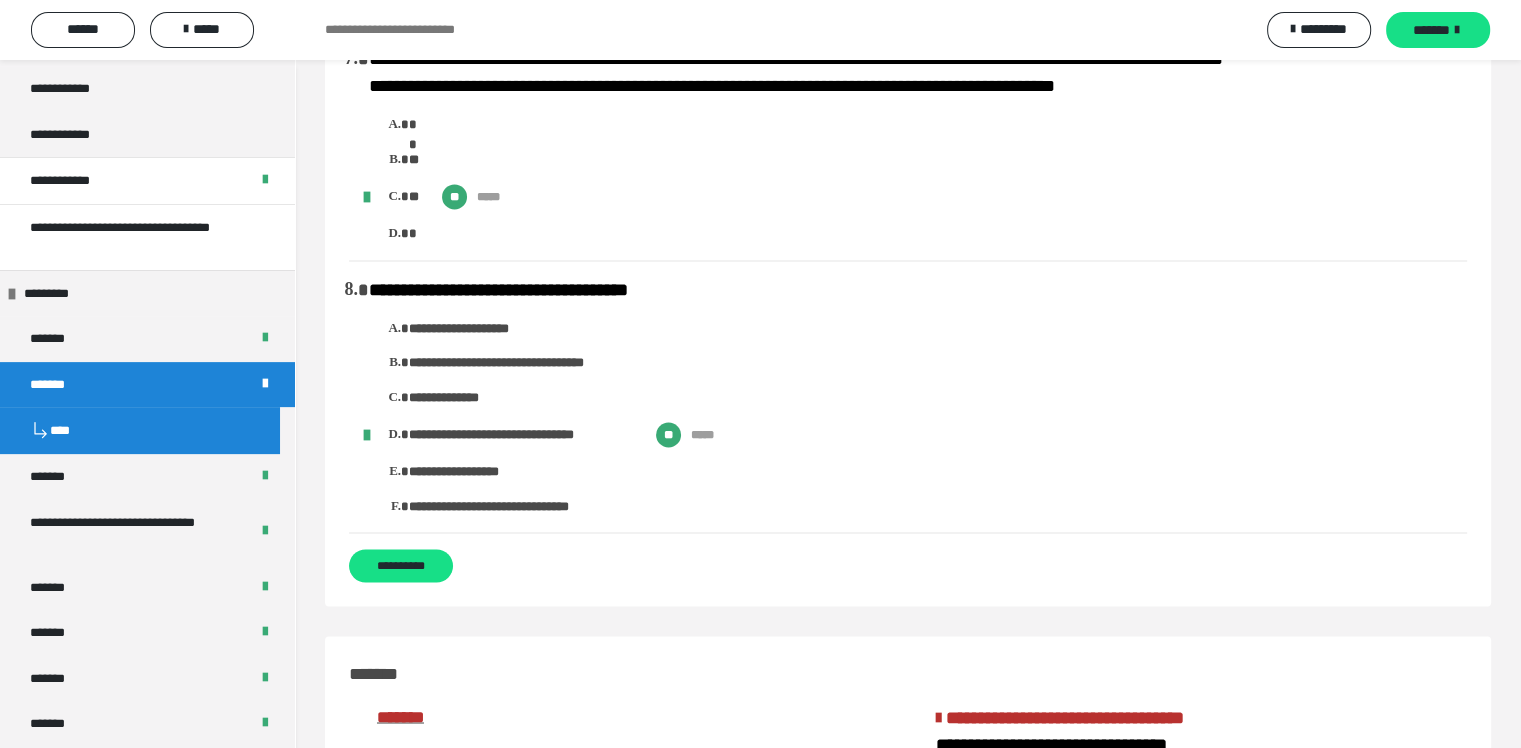 scroll, scrollTop: 3200, scrollLeft: 0, axis: vertical 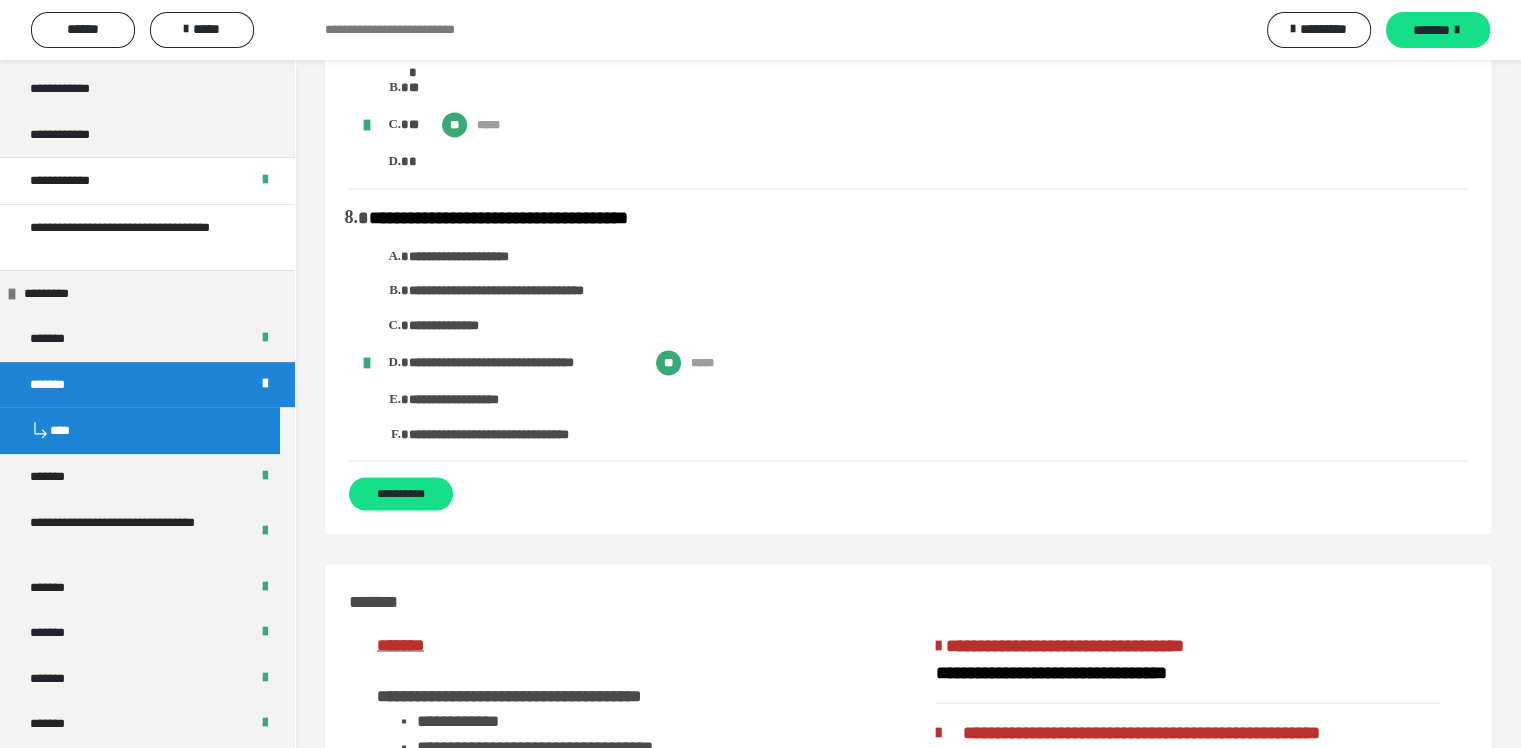 click on "**********" at bounding box center [401, 493] 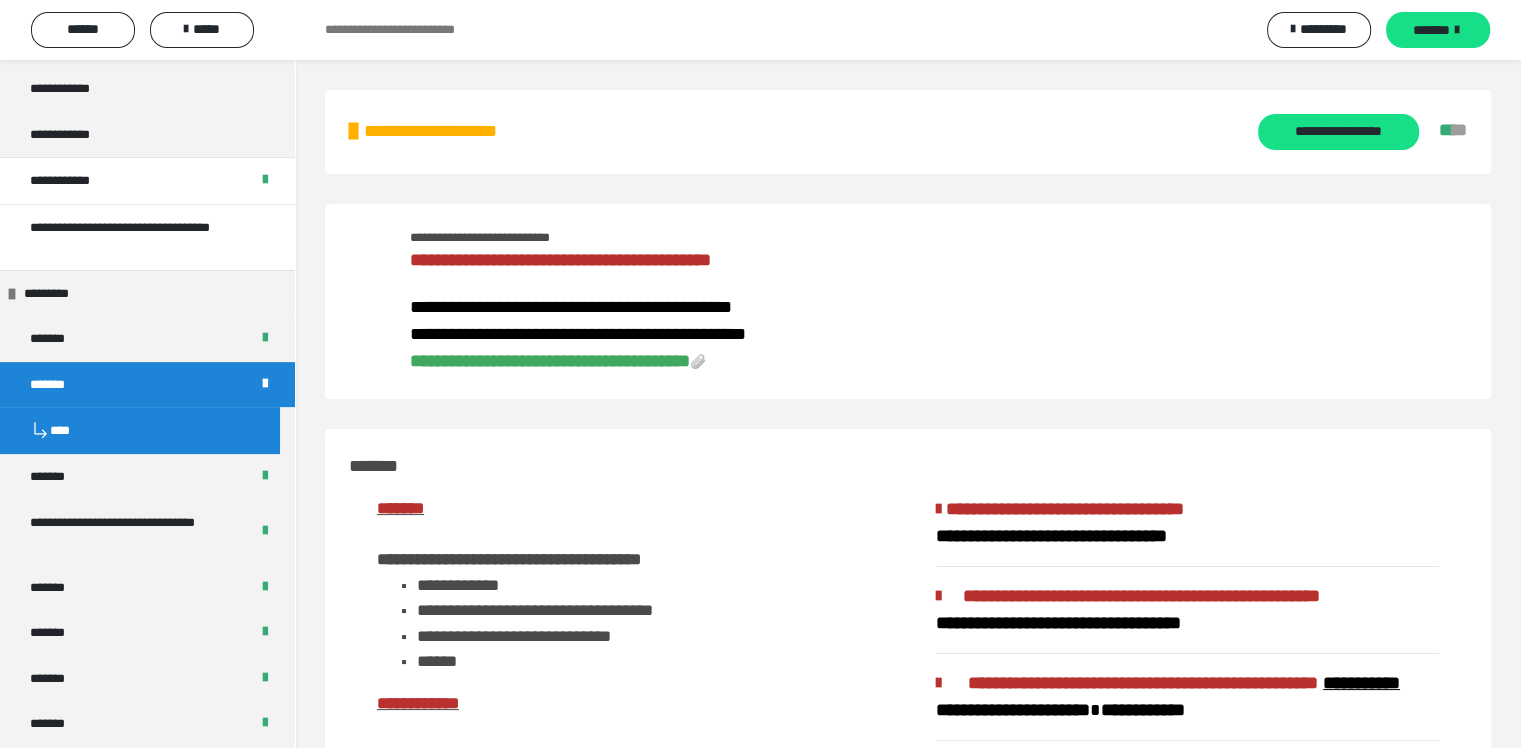 click on "**********" at bounding box center (550, 361) 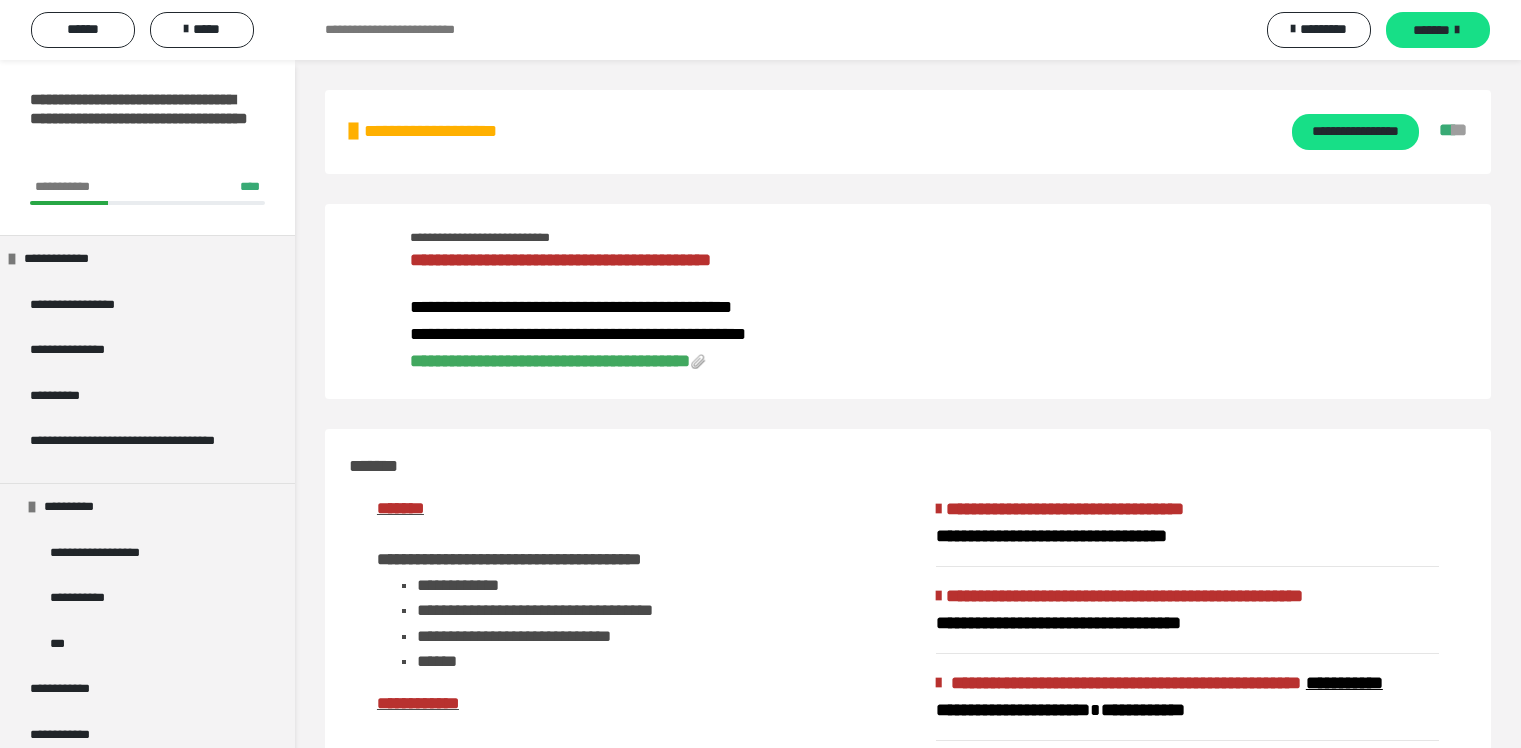 scroll, scrollTop: 0, scrollLeft: 0, axis: both 